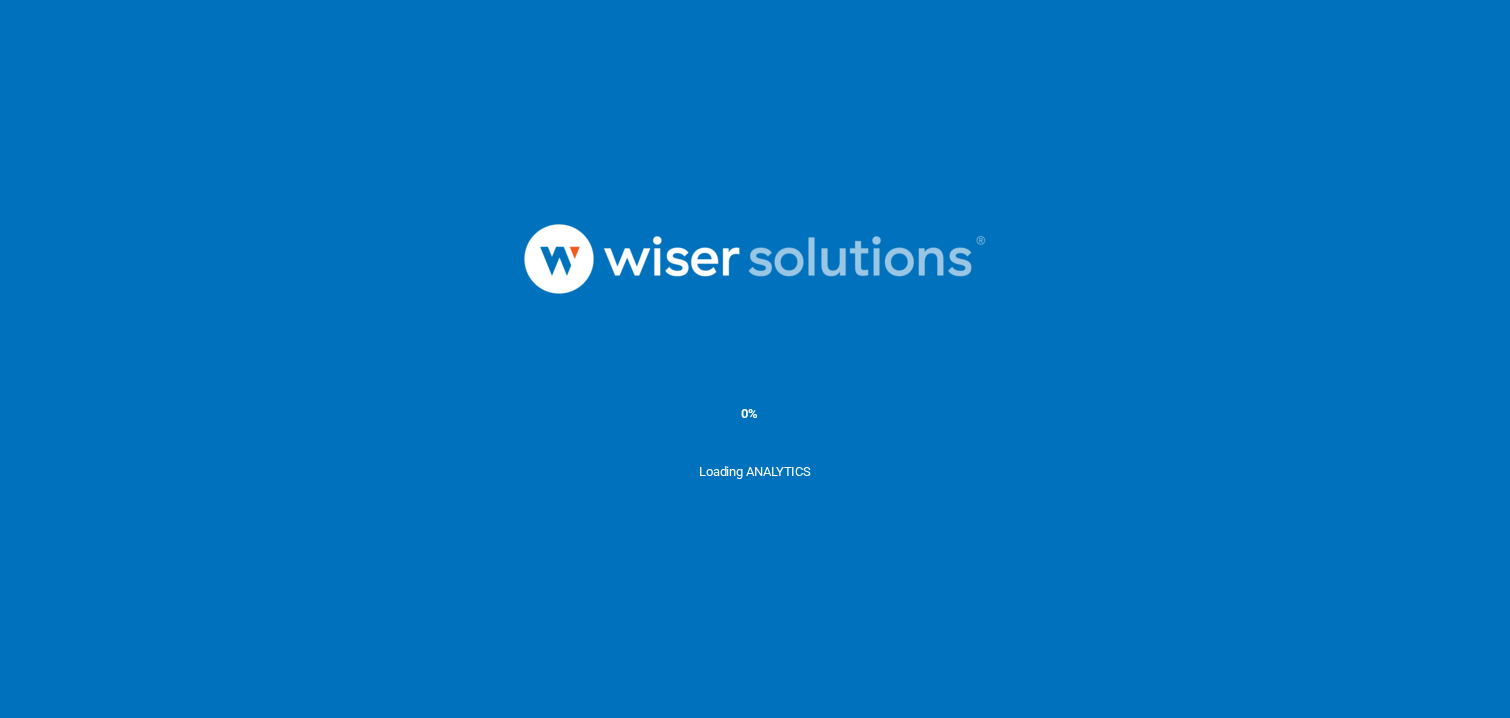 scroll, scrollTop: 0, scrollLeft: 0, axis: both 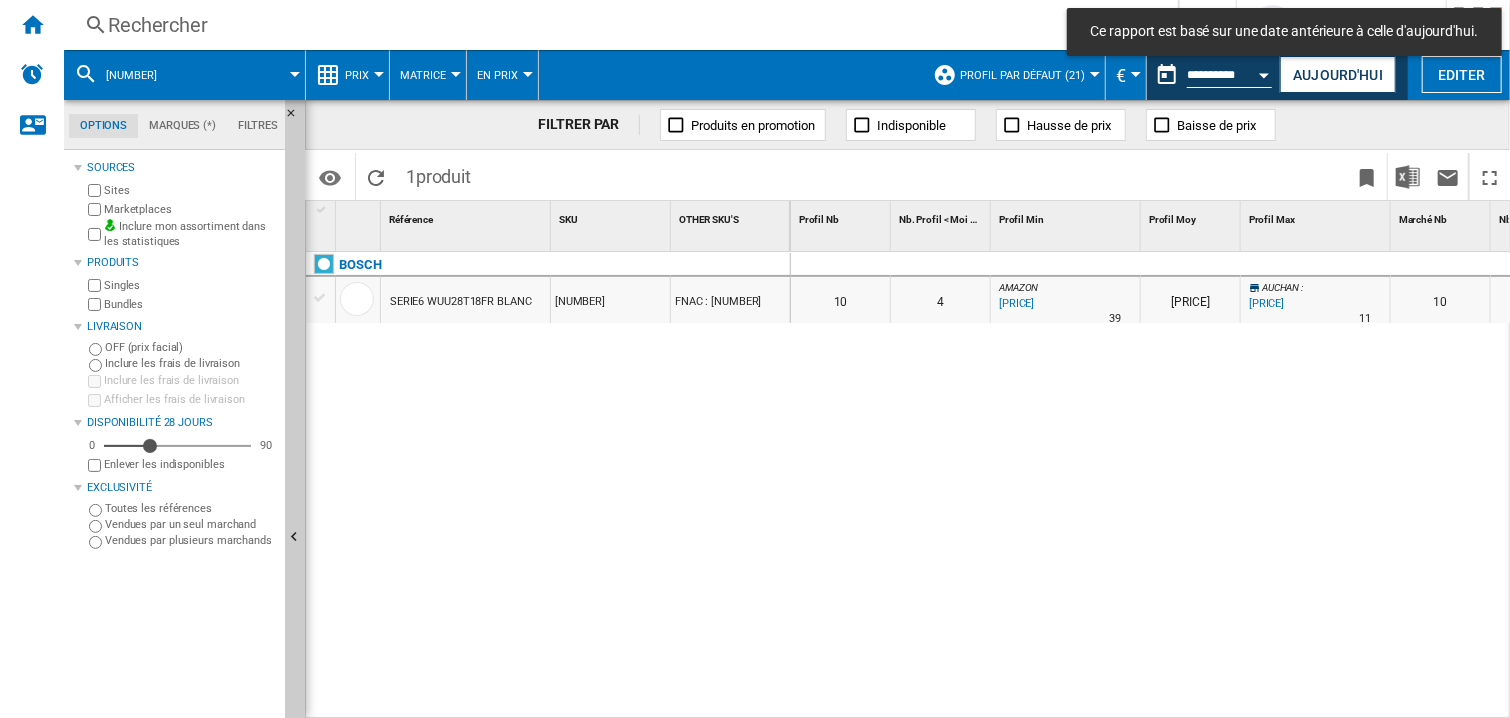 click on "Rechercher" at bounding box center [617, 25] 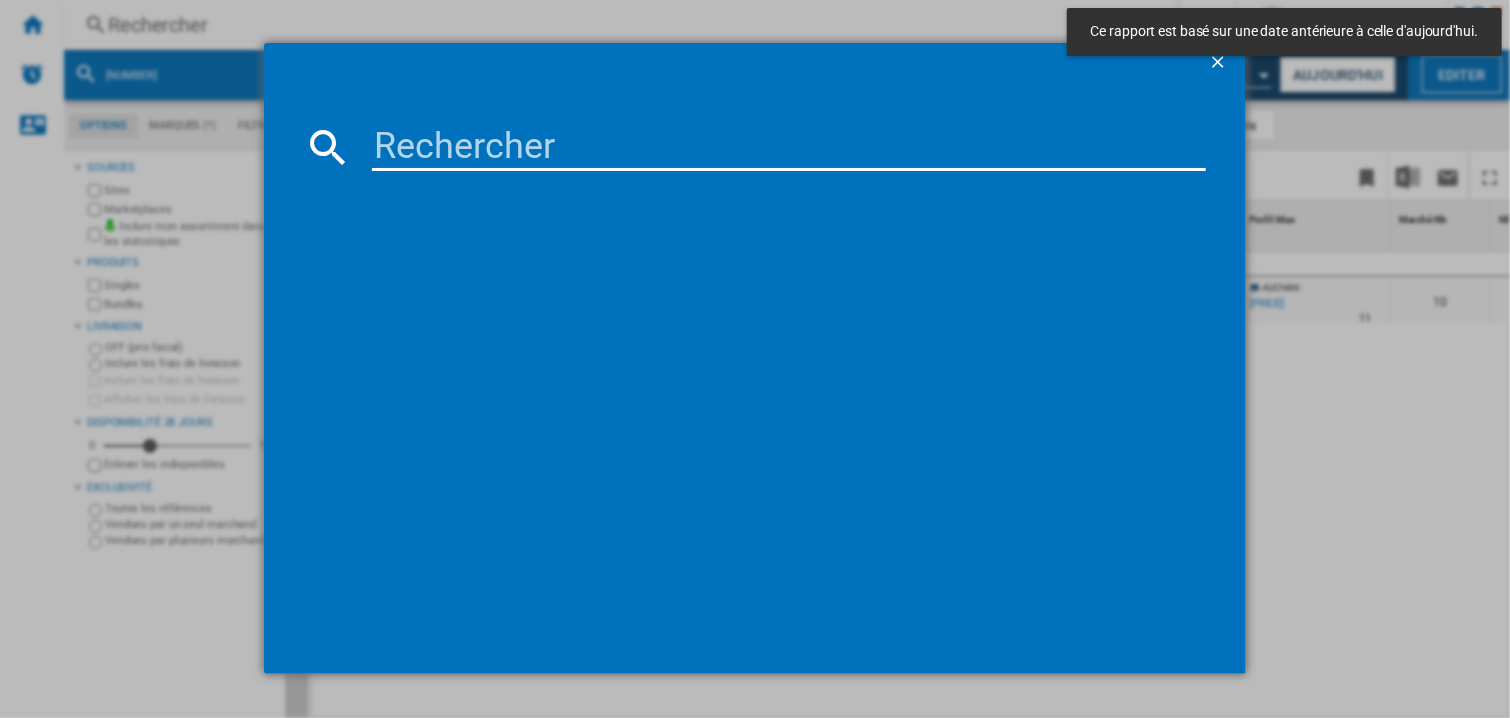 click at bounding box center (789, 147) 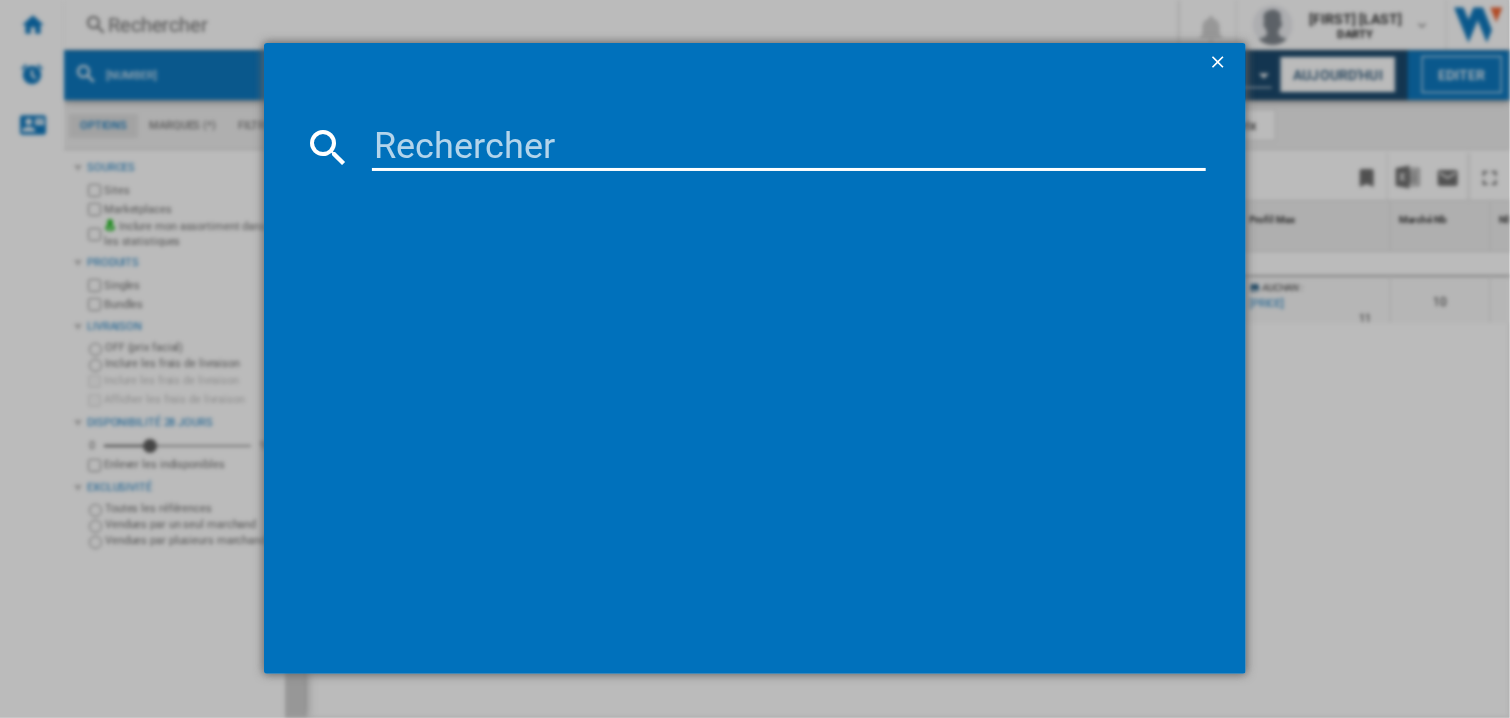 paste on "[NUMBER]" 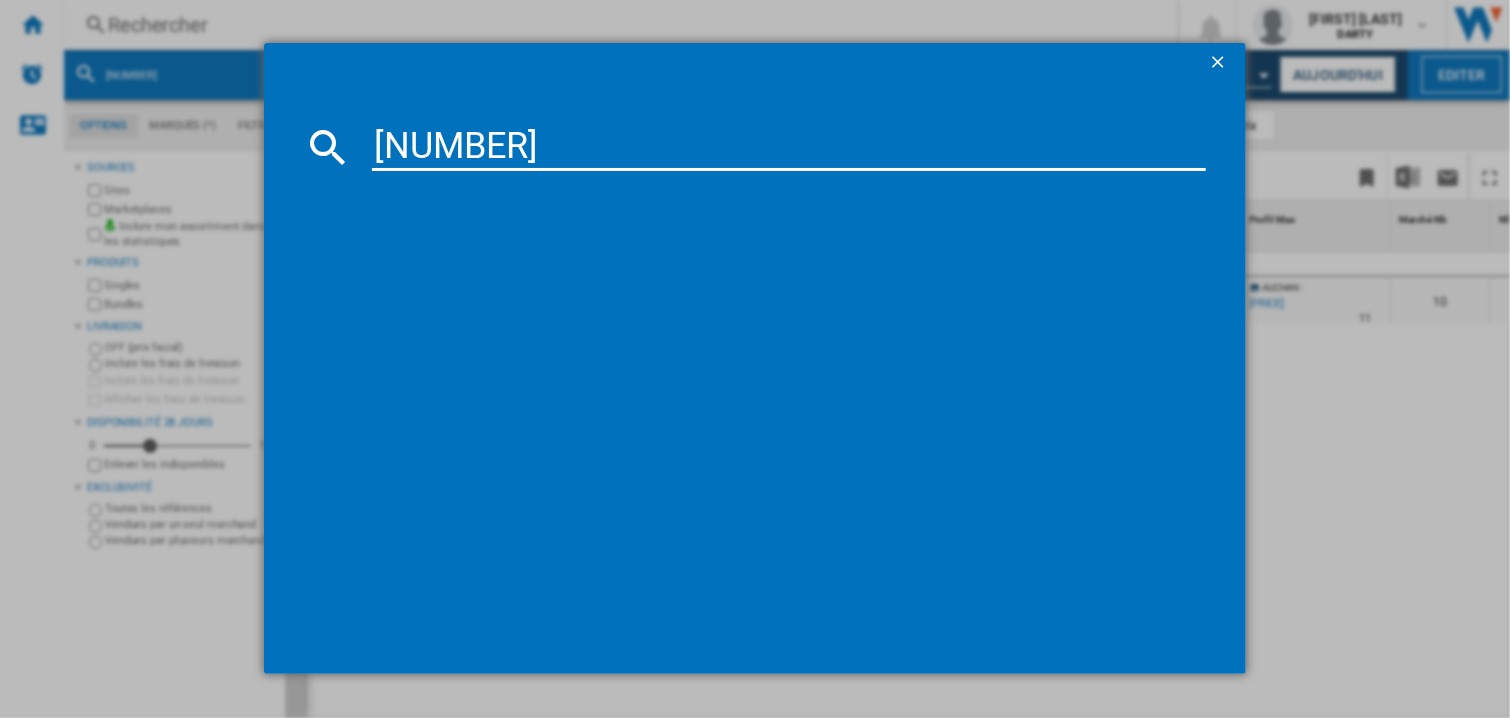 type on "[NUMBER]" 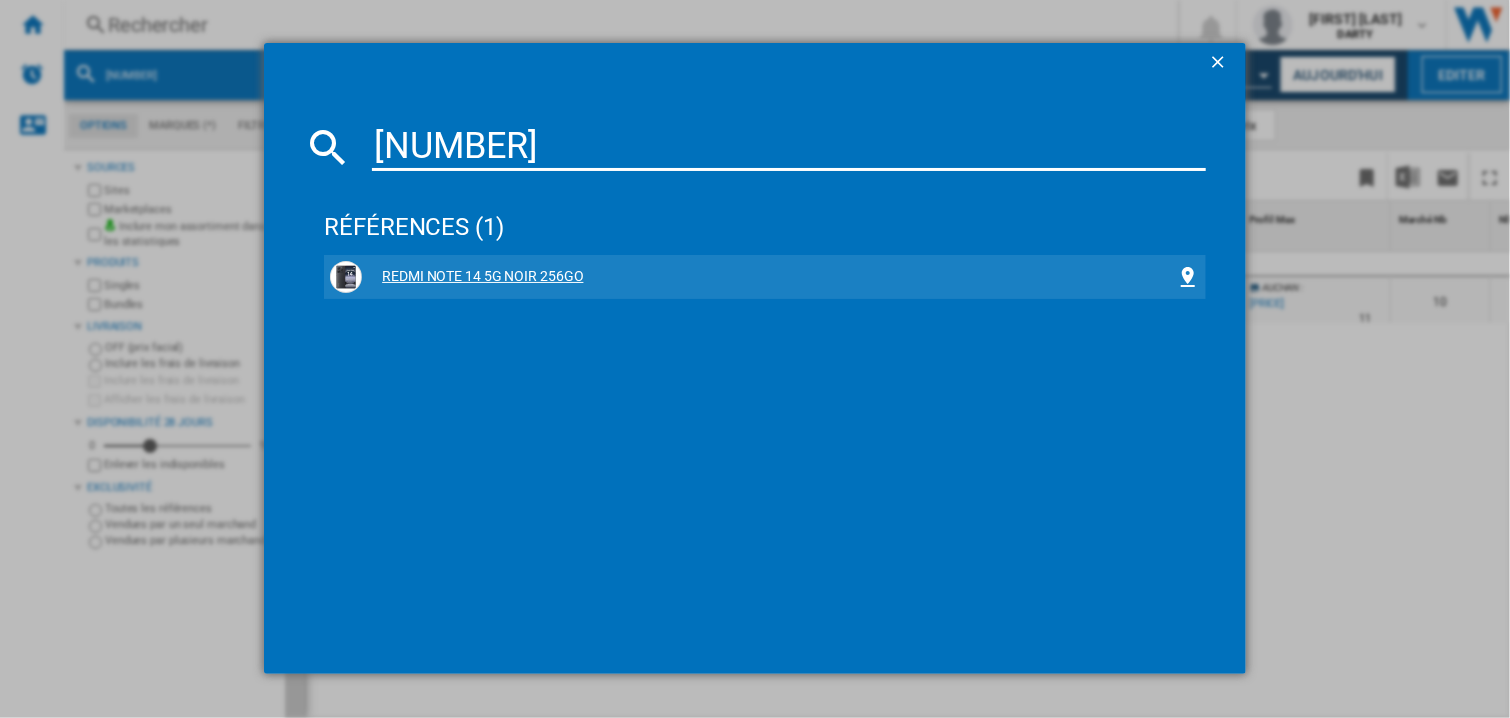 click on "REDMI NOTE 14 5G NOIR 256GO" at bounding box center (769, 277) 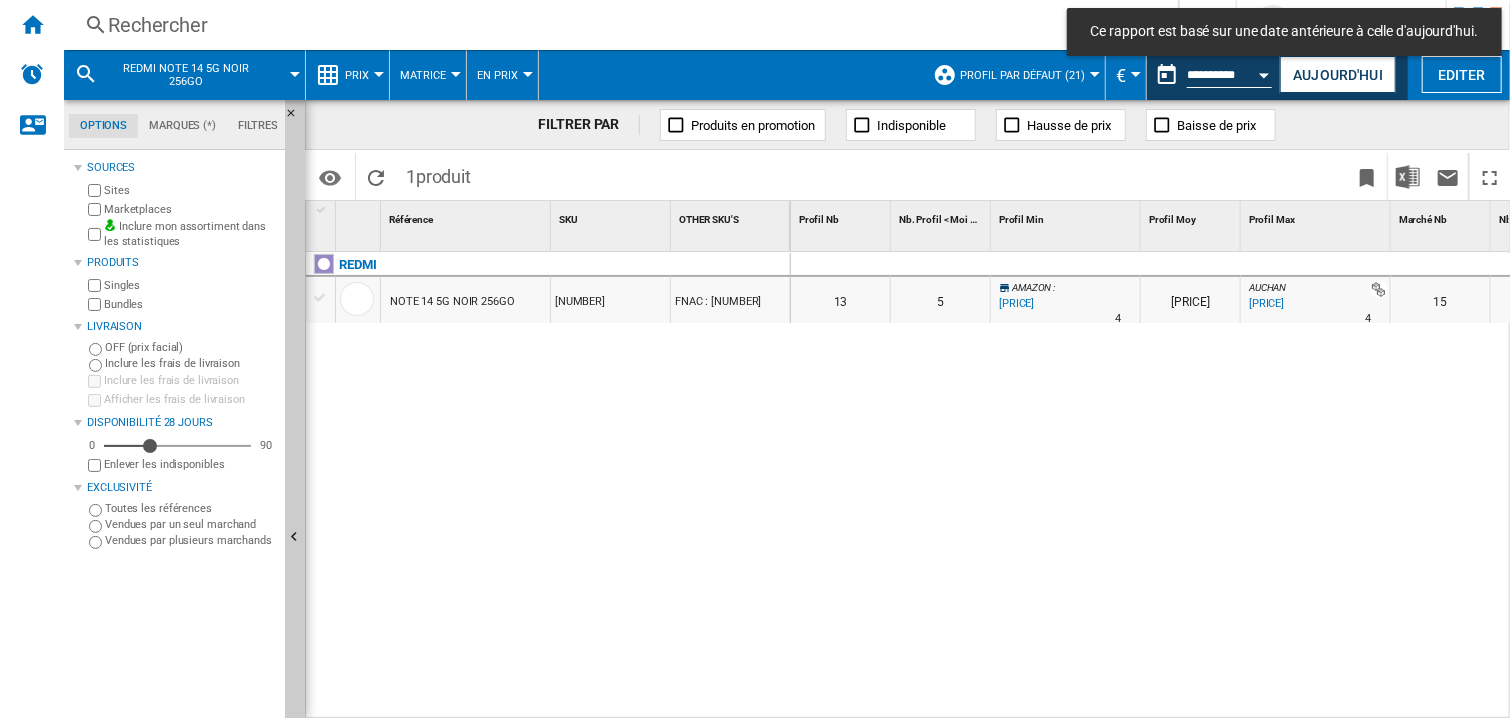 click on "0
0
0
0
13
5
AMAZON
:
-13.2 %
[PRICE]
%
N/A
4
AMAZON  :
[PRICE]
AUCHAN
:
+39.9 %
[PRICE]
%
N/A
4
AUCHAN  :
15
5
AMAZON
:
-13.2 %" at bounding box center [1151, 486] 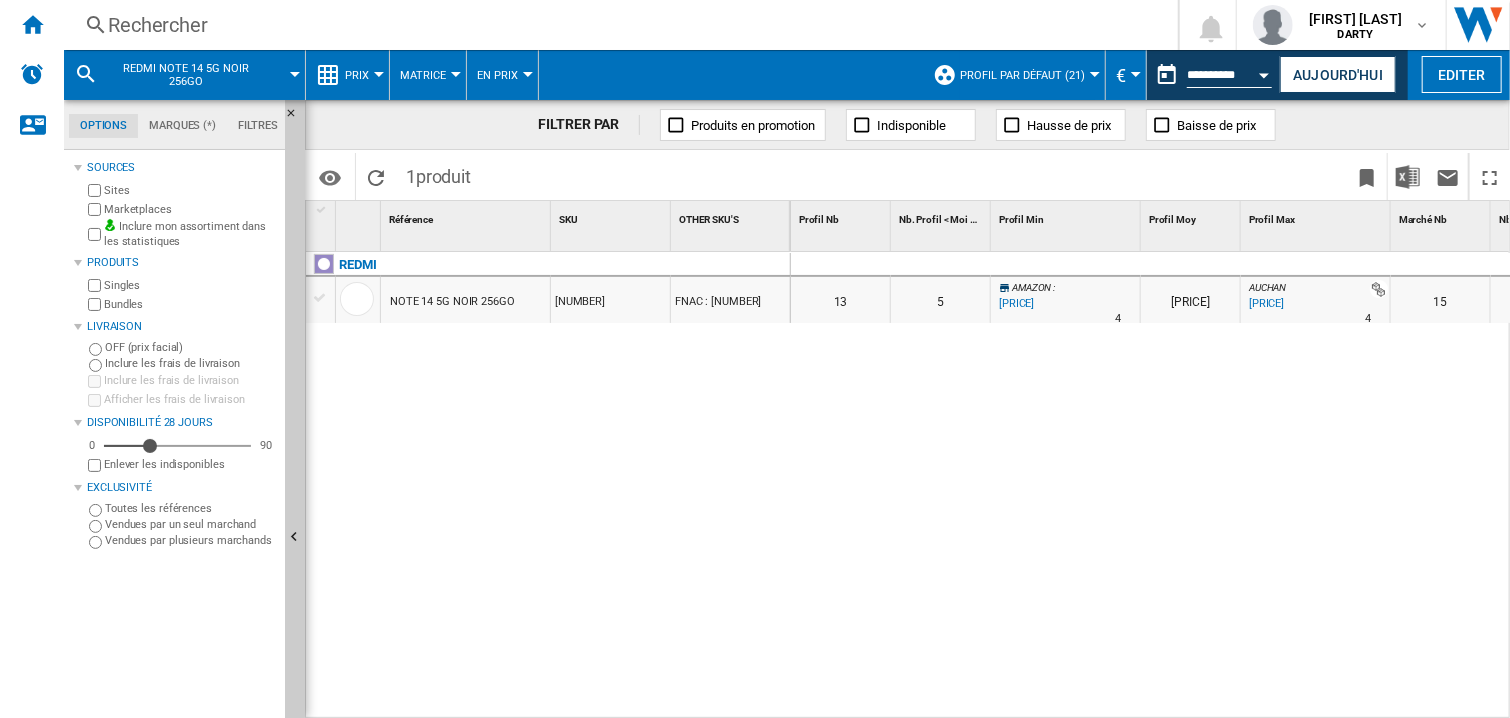 click at bounding box center (1066, 265) 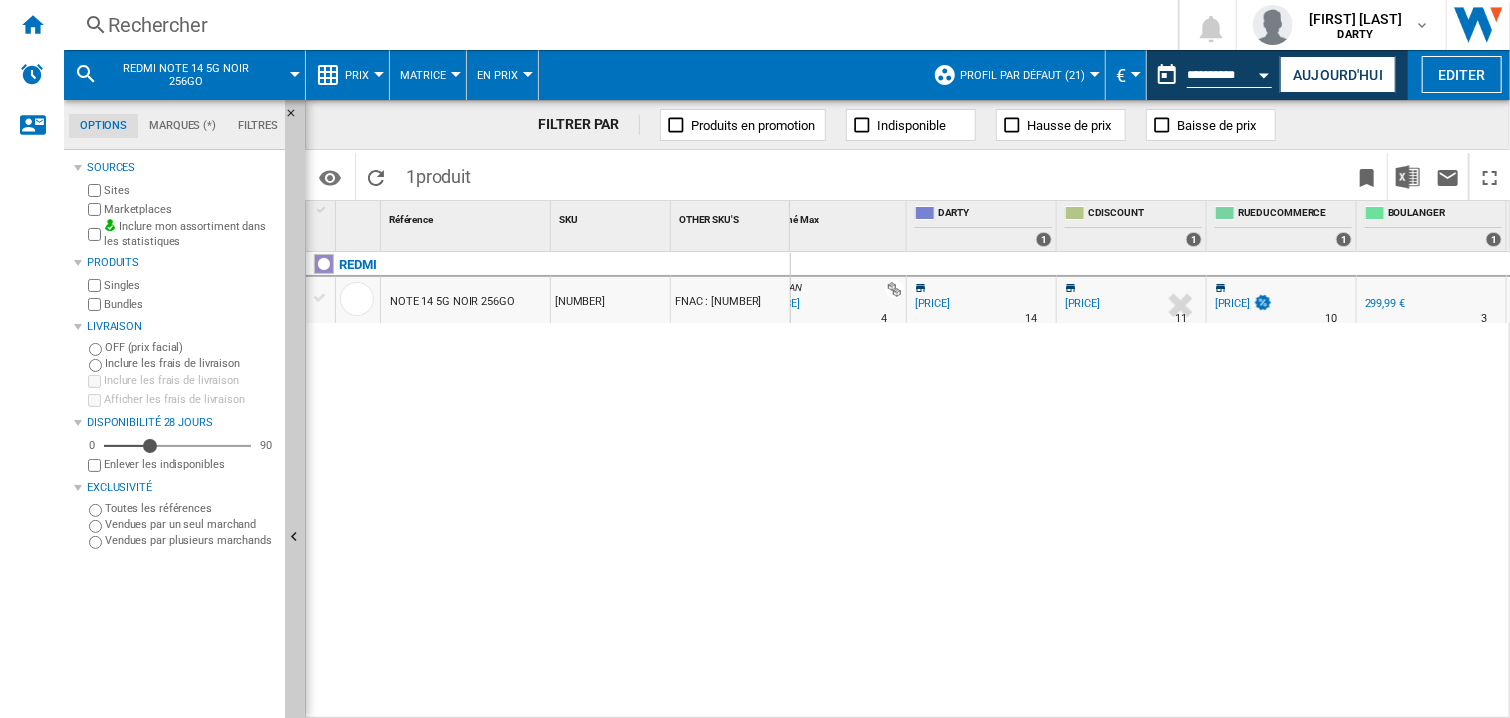 scroll, scrollTop: 0, scrollLeft: 1684, axis: horizontal 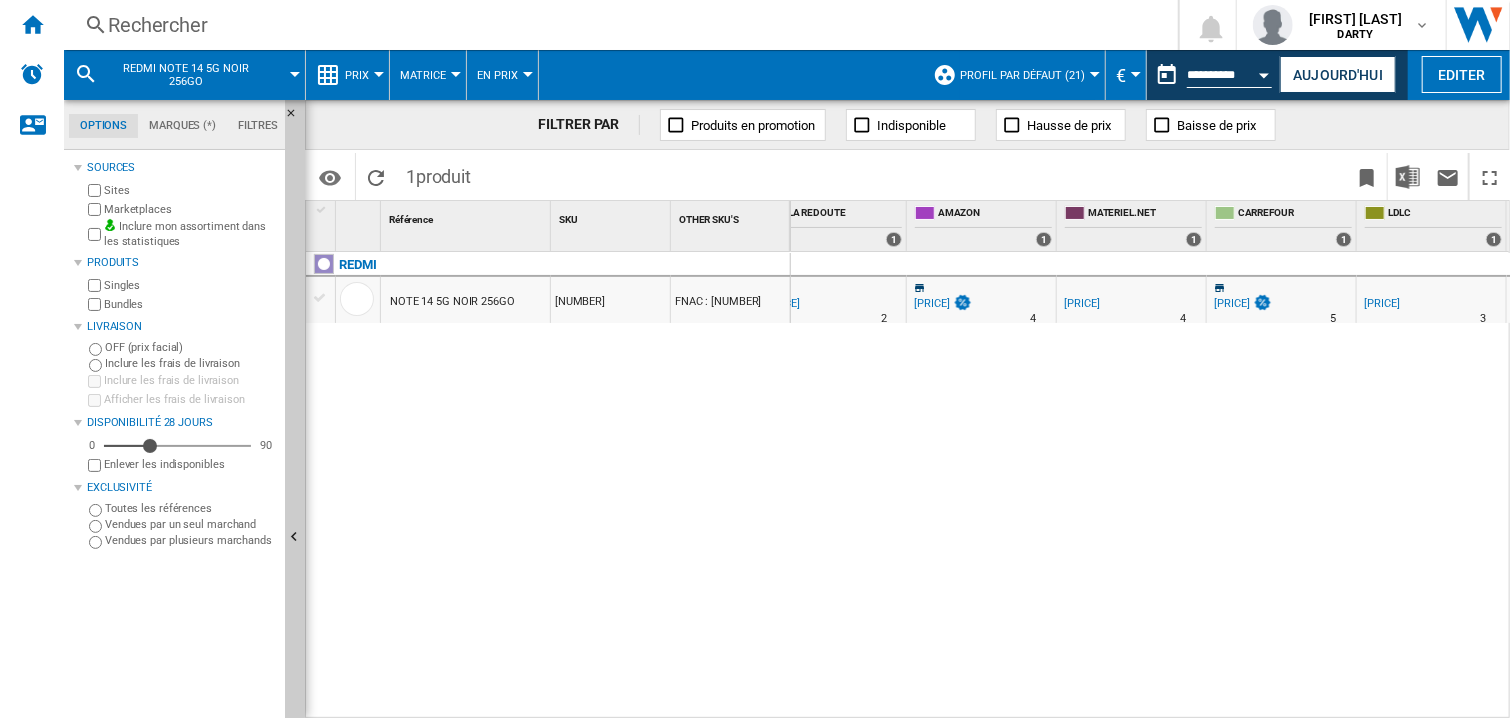 click on "0
0
0
0
13
5
AMAZON
:
-13.2 %
[PRICE]
%
N/A
4
AMAZON  :
[PRICE]
AUCHAN
:
+39.9 %
[PRICE]
%
N/A
4
AUCHAN  :
15
5
AMAZON
:
-13.2 %" at bounding box center (1151, 486) 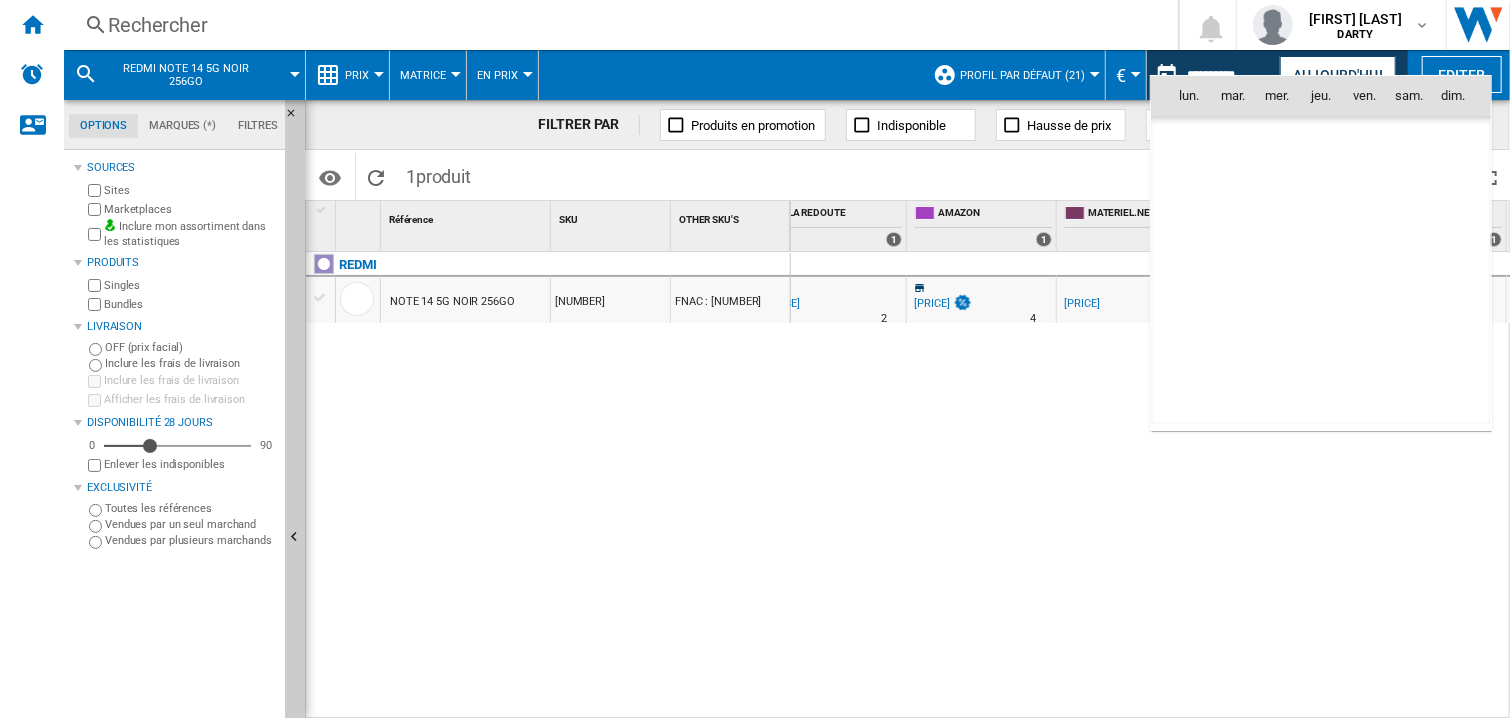 scroll, scrollTop: 9539, scrollLeft: 0, axis: vertical 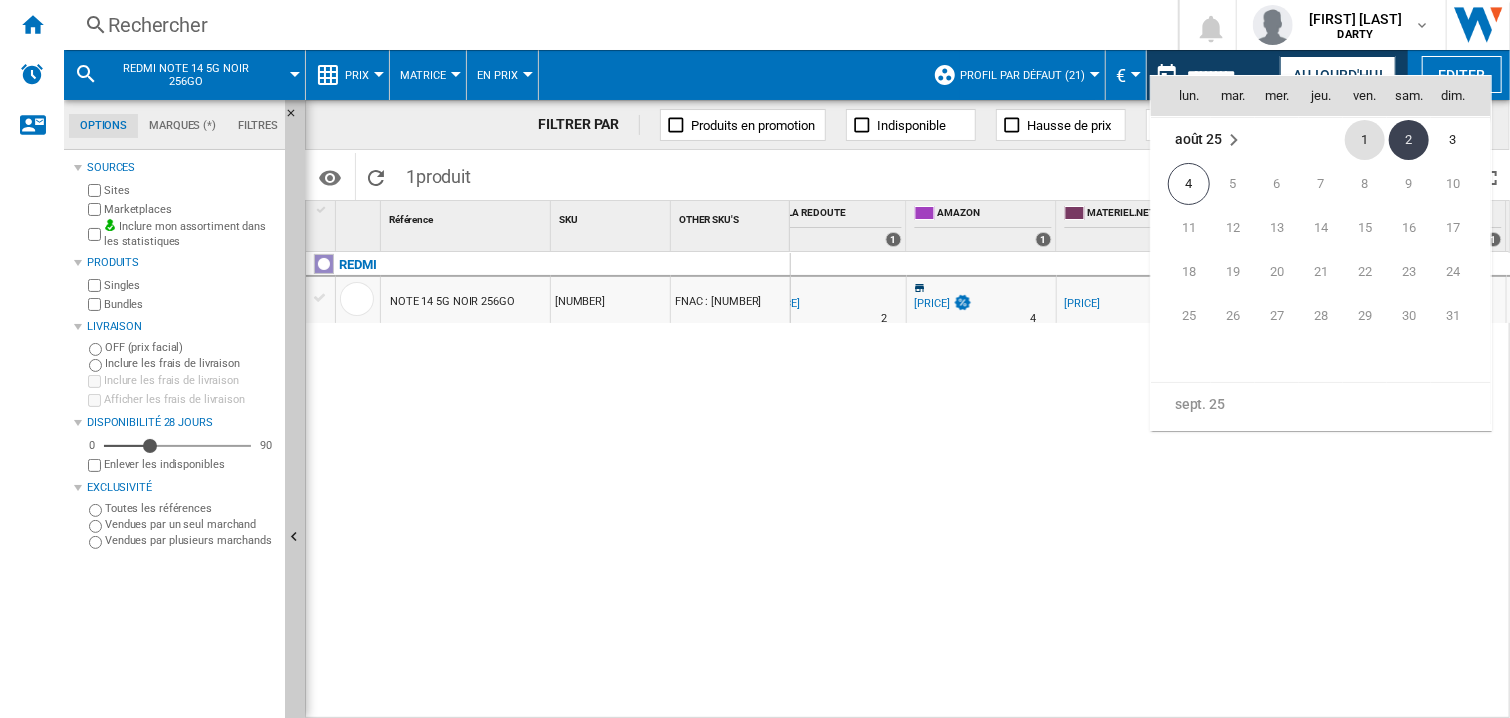 click on "1" at bounding box center (1365, 140) 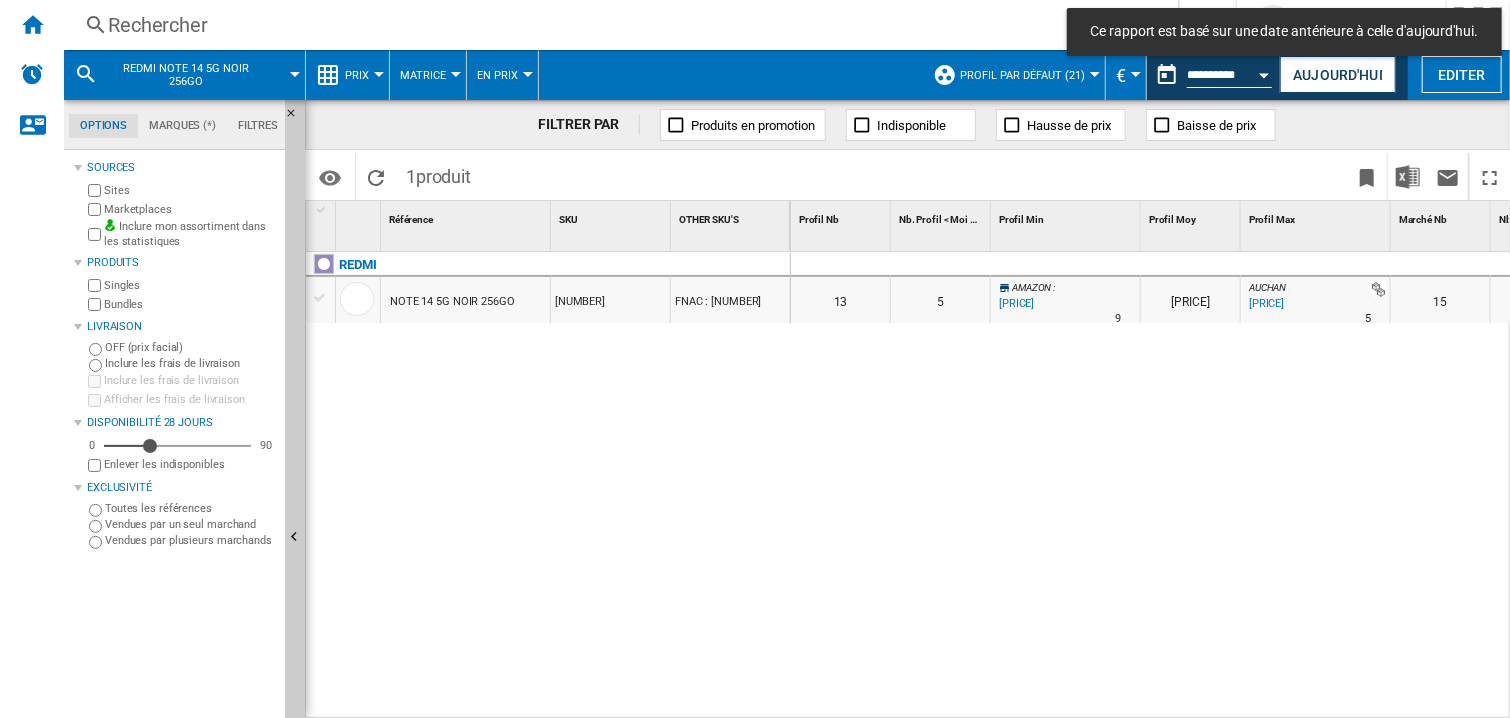 click at bounding box center (1066, 265) 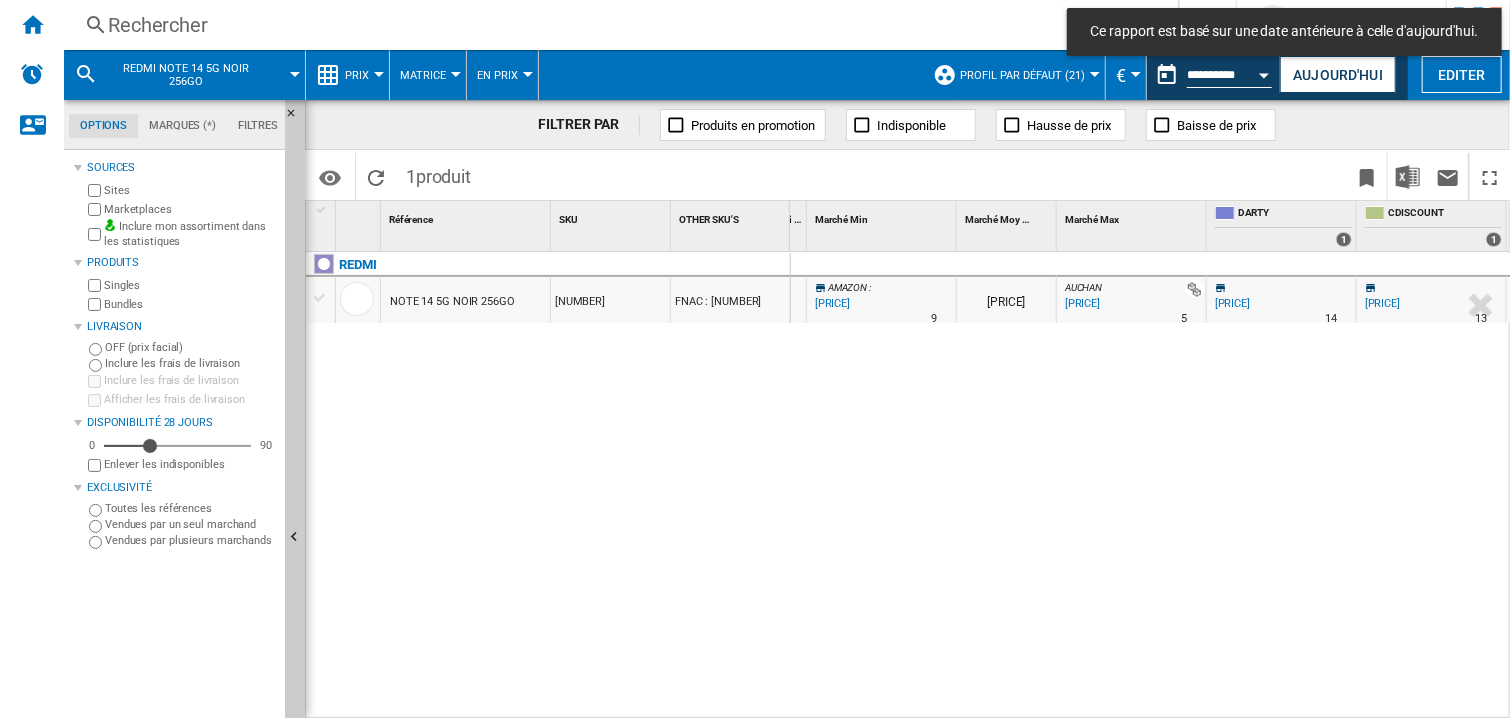 scroll, scrollTop: 0, scrollLeft: 1384, axis: horizontal 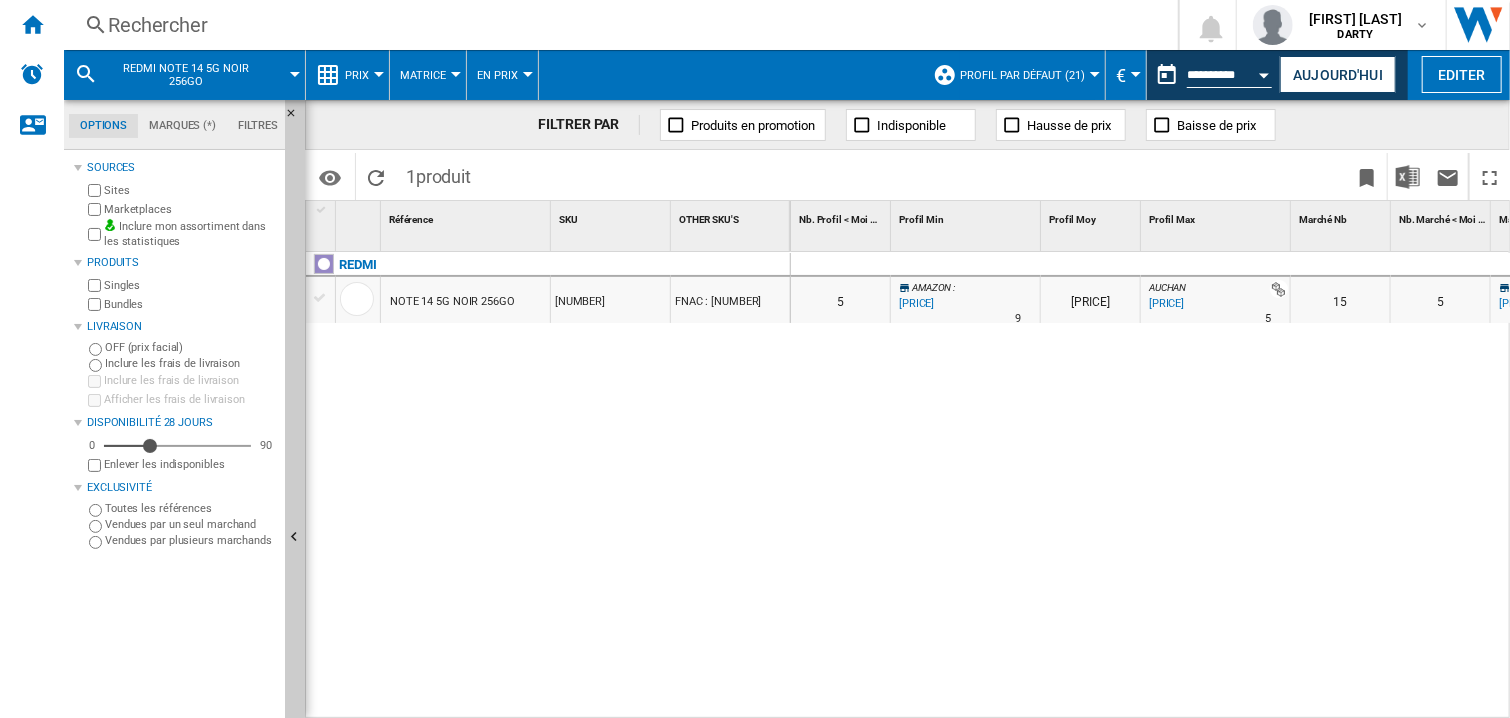 click on "0
0
0
0
13
5
AMAZON
:
-13.2 %
187,46 €
%
N/A
9
AMAZON  :
243,93 €
AUCHAN
:
+39.9 %
301,99 €
%
N/A
5
AUCHAN  :
15
5
AMAZON
:
-13.2 %" at bounding box center [1151, 486] 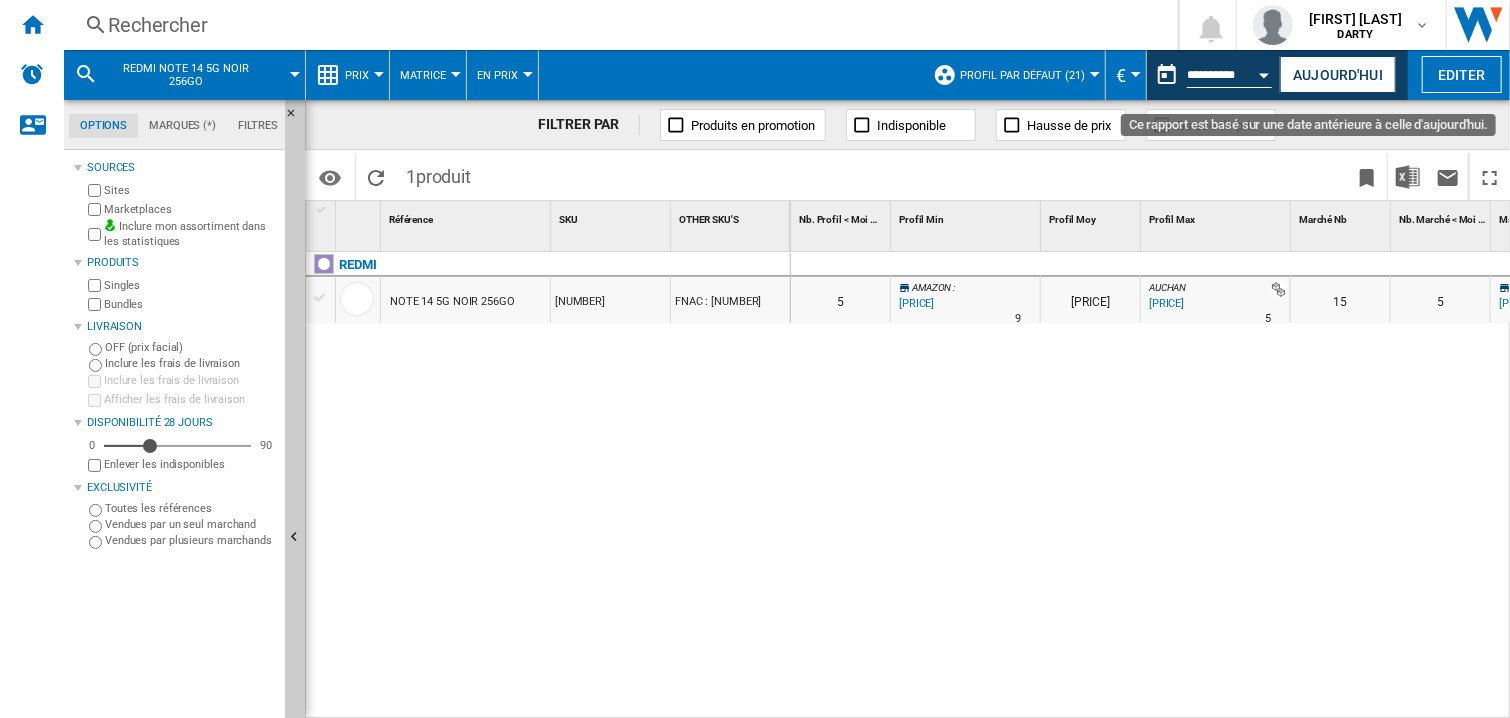 click at bounding box center (1265, 75) 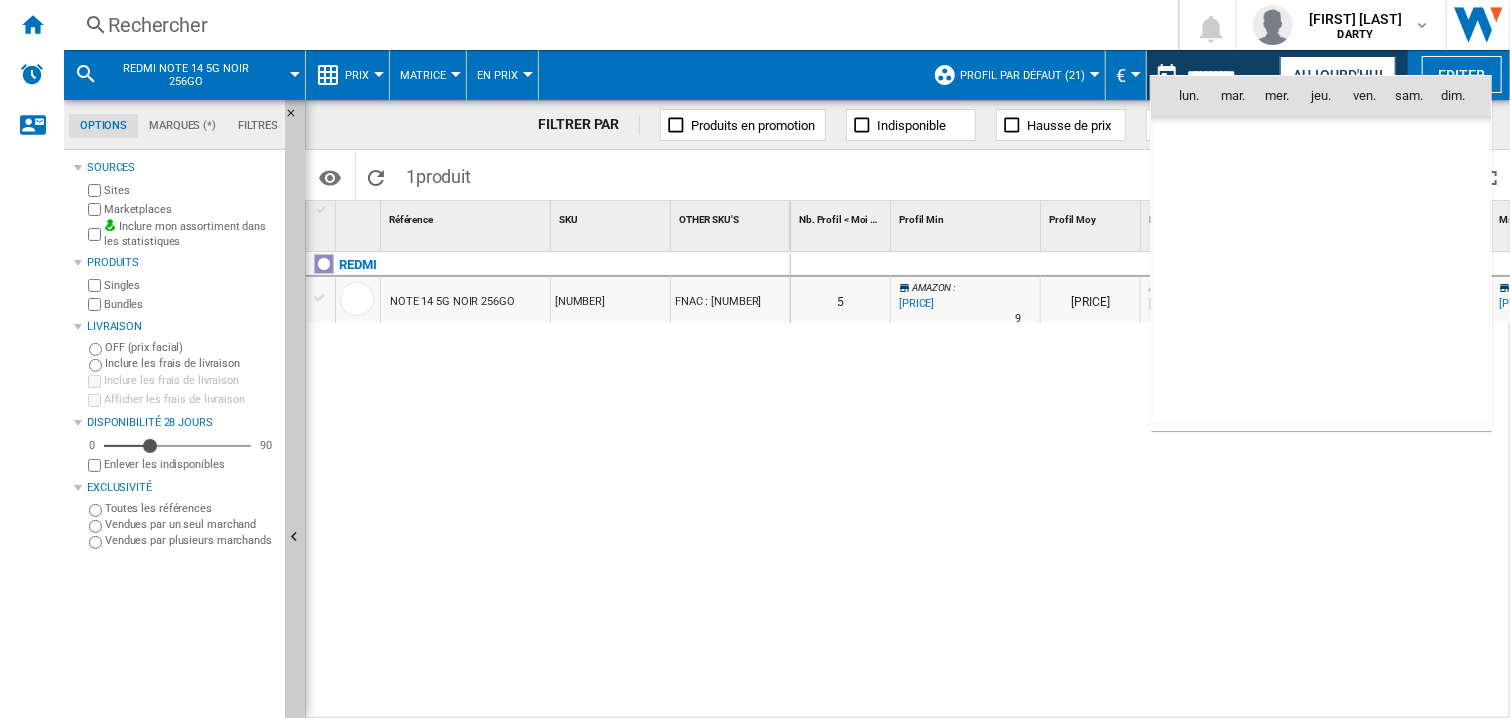 scroll, scrollTop: 9539, scrollLeft: 0, axis: vertical 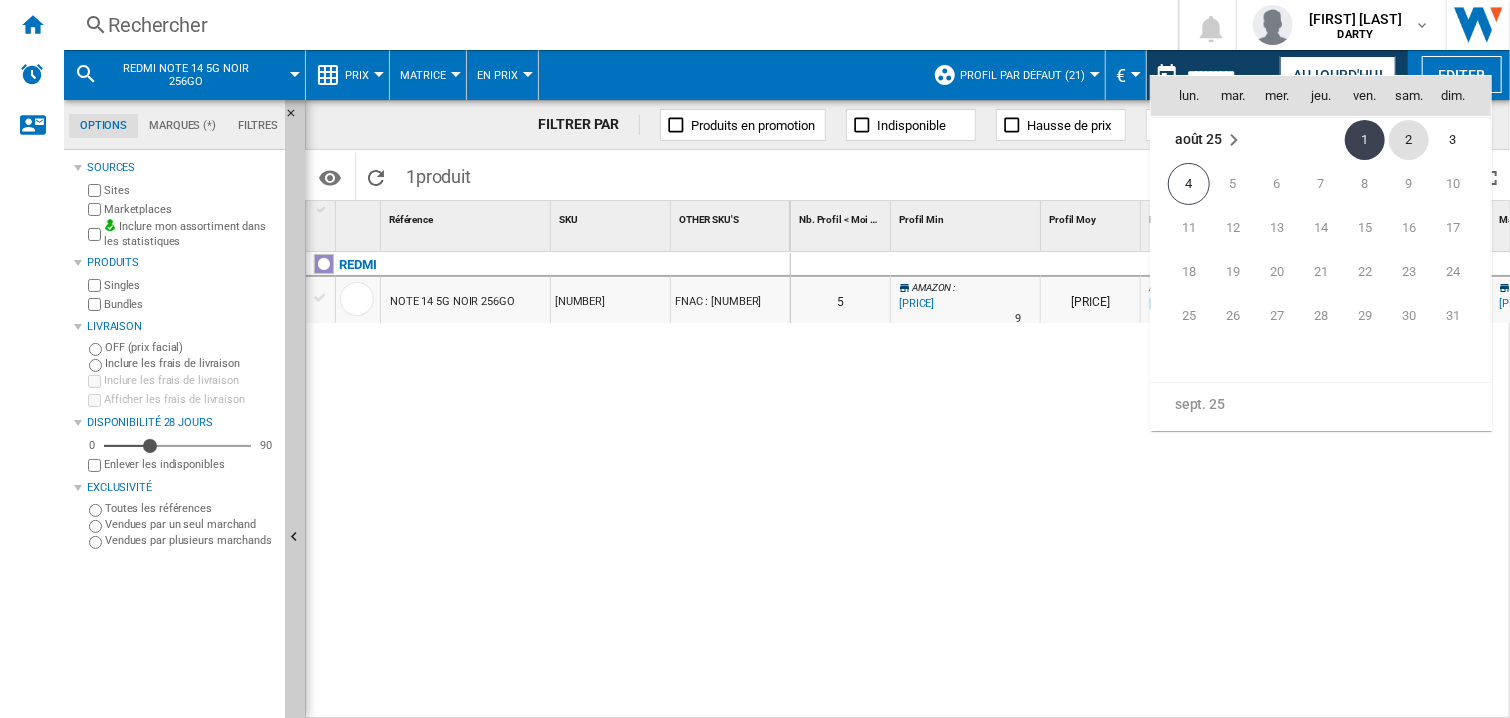 click on "2" at bounding box center [1409, 140] 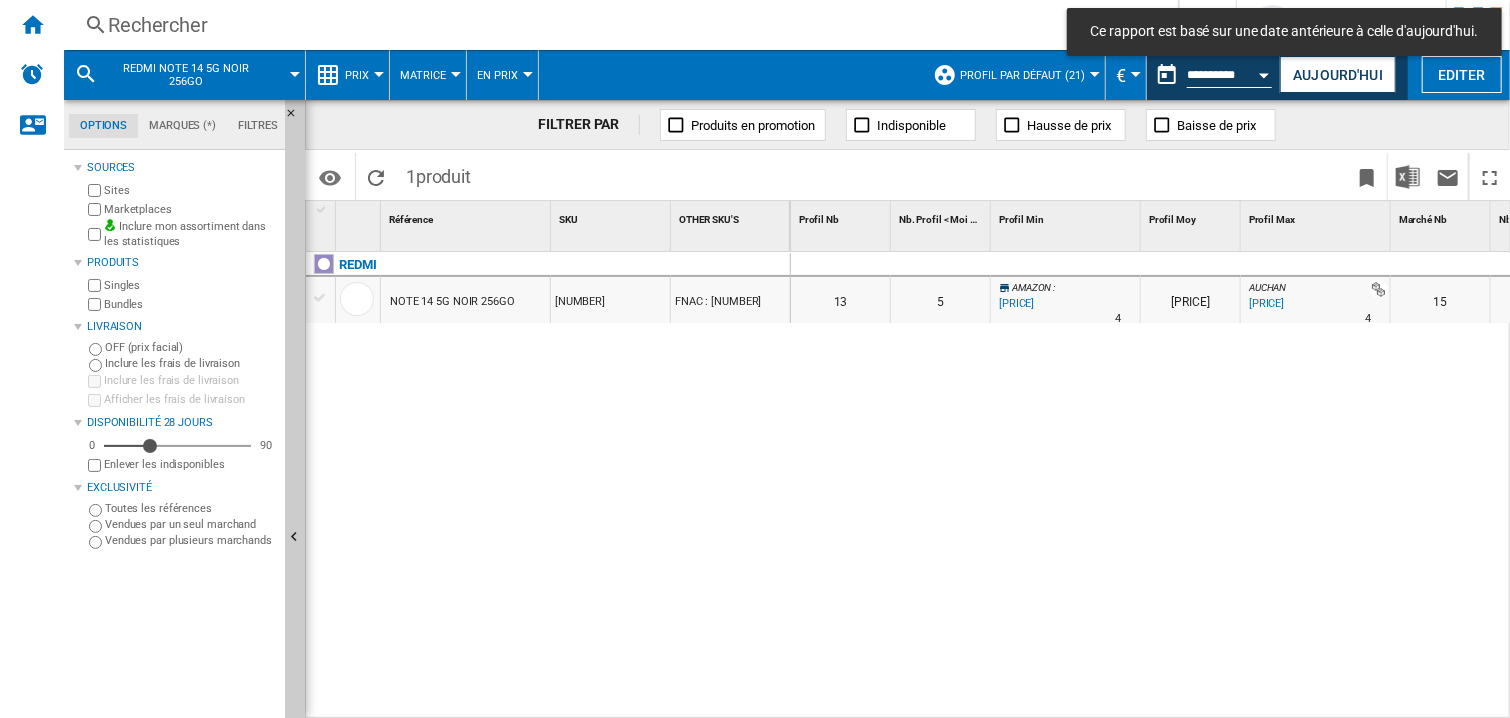 click on "0
0
0
0
13
5
AMAZON
:
-13.2 %
[PRICE]
%
N/A
4
AMAZON  :
[PRICE]
AUCHAN
:
+39.9 %
[PRICE]
%
N/A
4
AUCHAN  :
15
5
AMAZON
:
-13.2 %" at bounding box center [1151, 486] 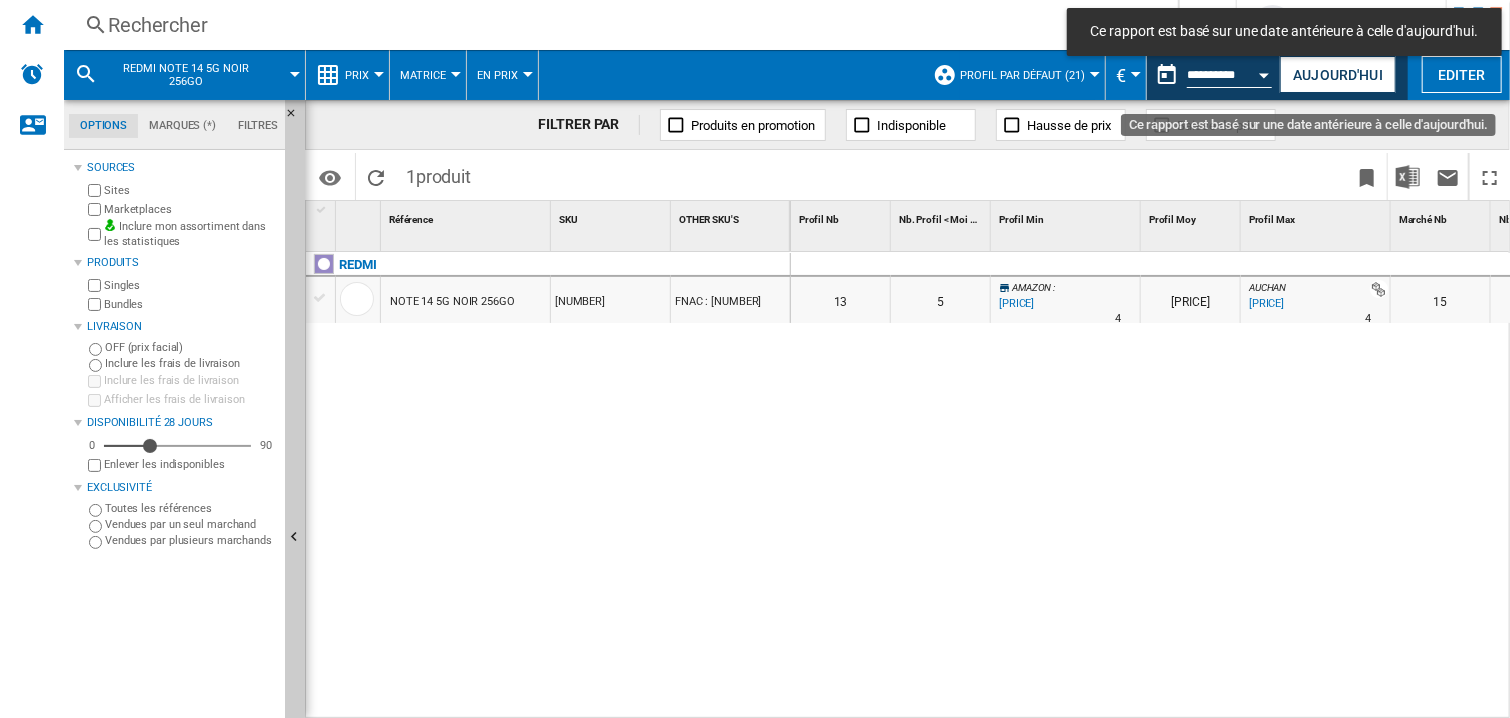 click at bounding box center [1265, 72] 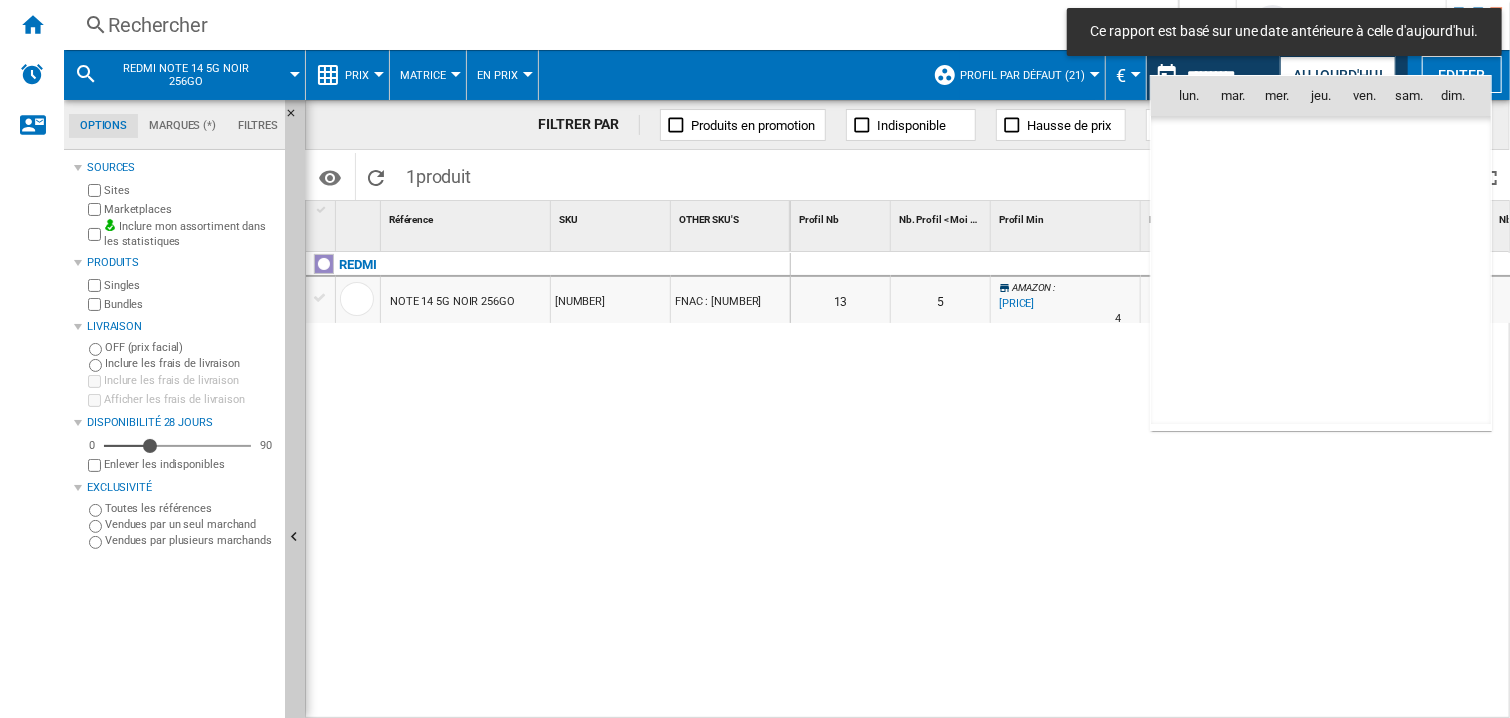 scroll, scrollTop: 9539, scrollLeft: 0, axis: vertical 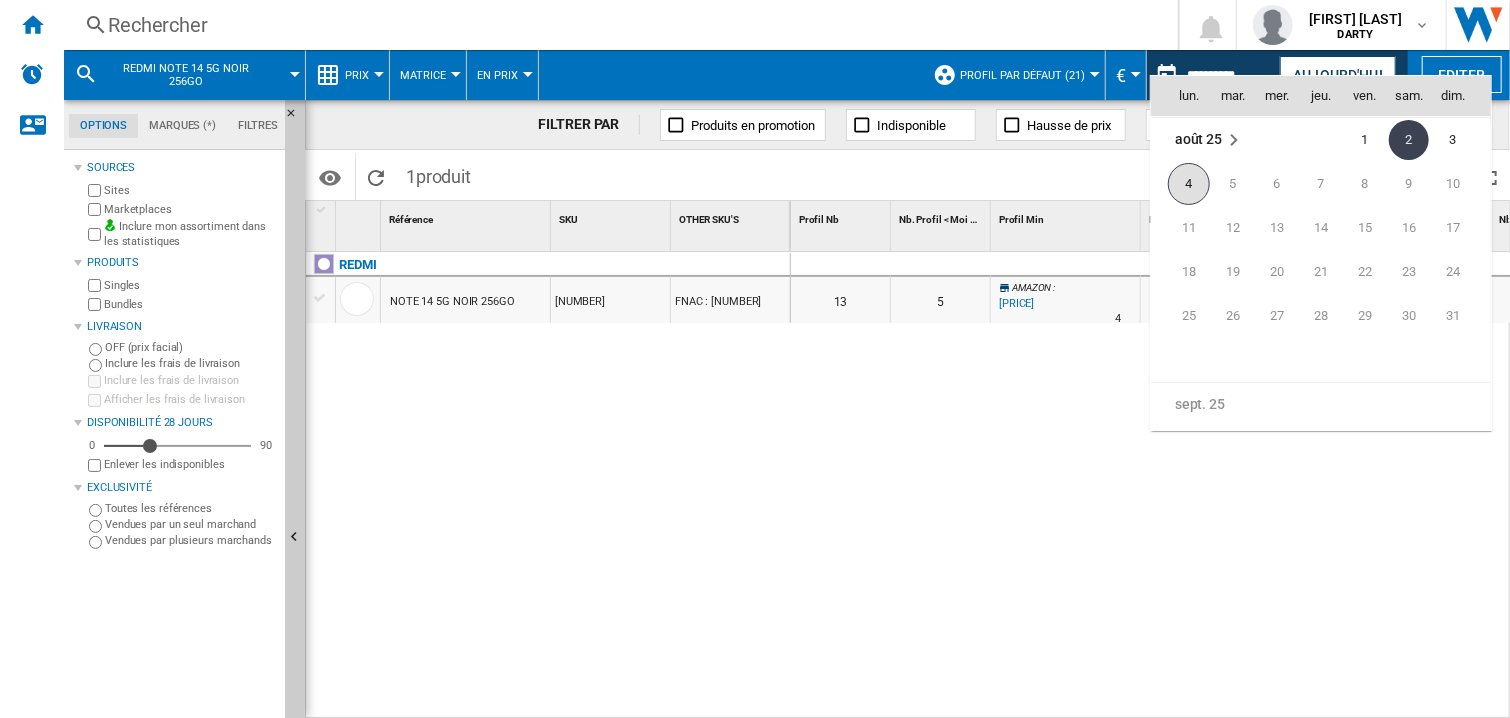click on "4" at bounding box center [1189, 184] 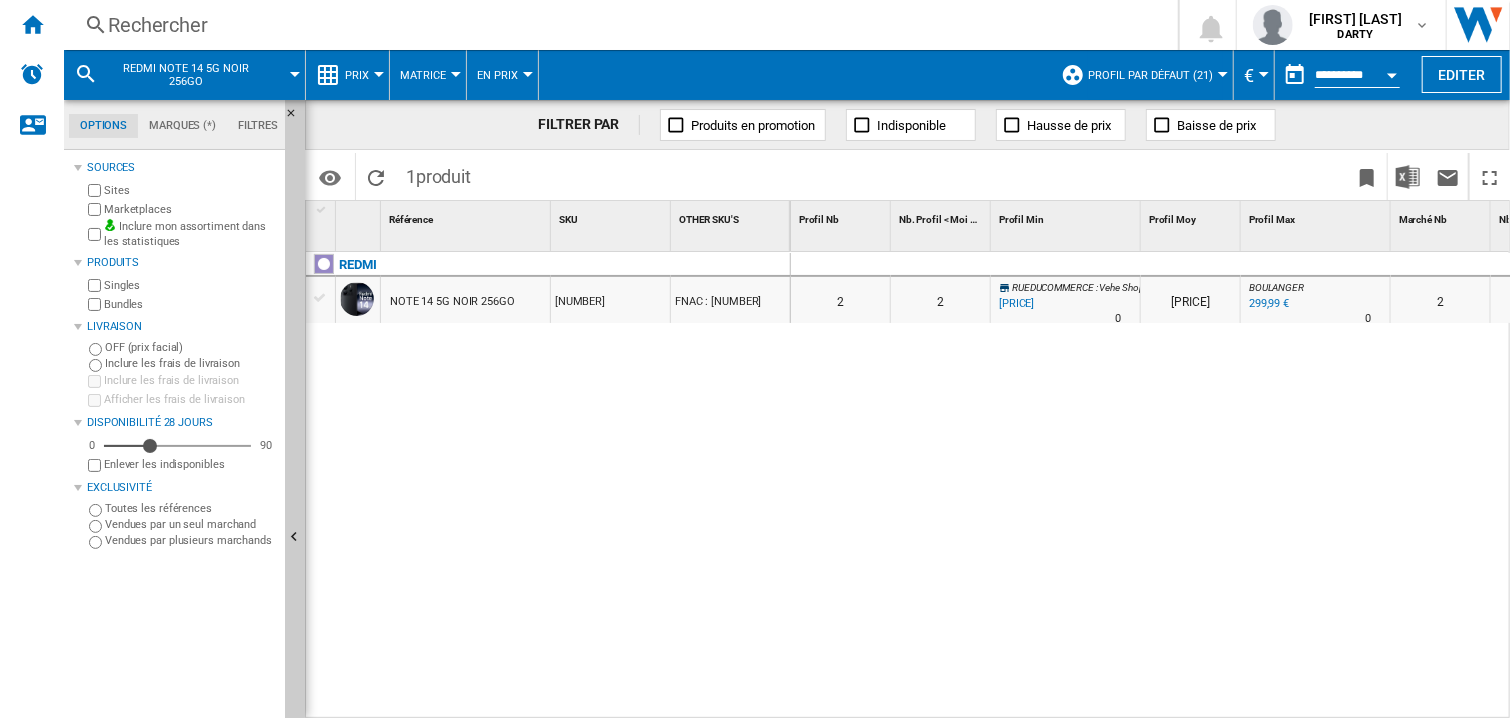click at bounding box center (1316, 265) 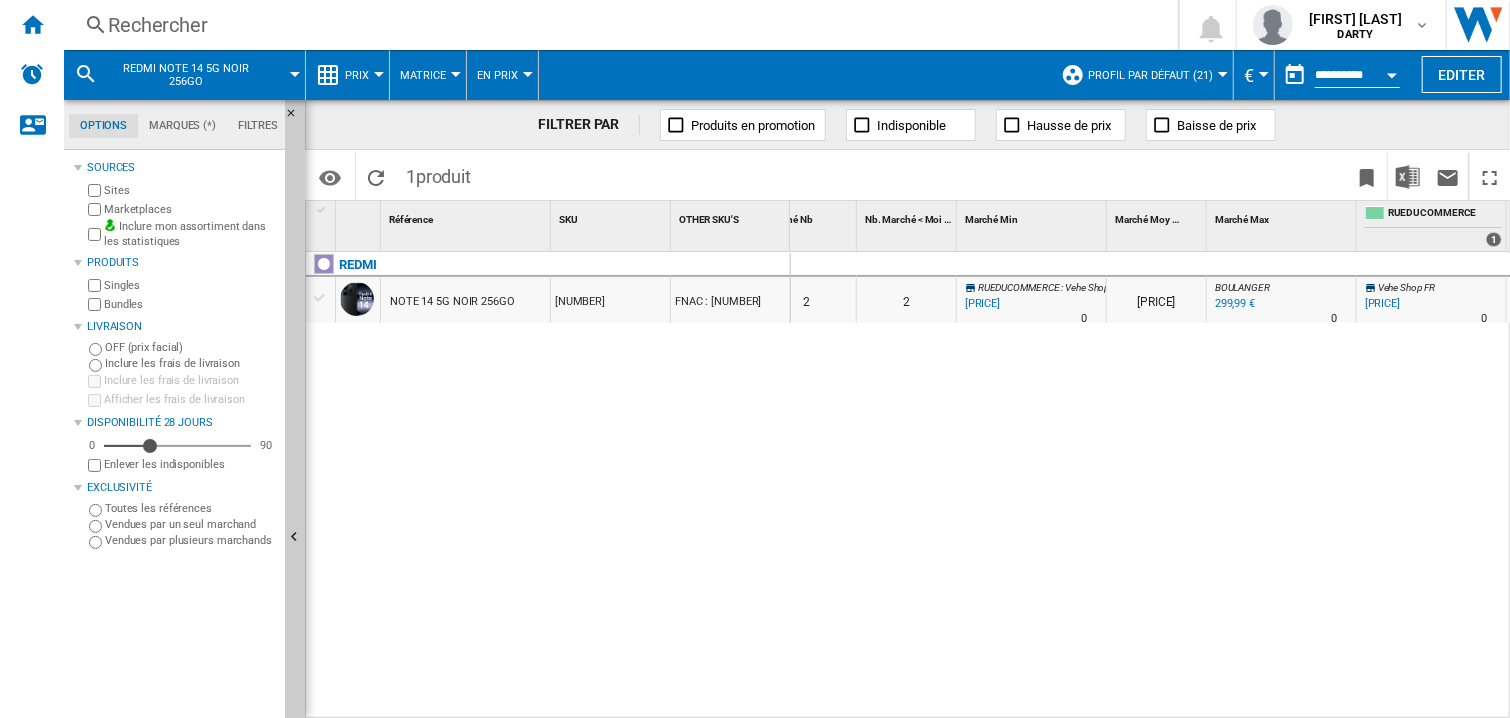 click at bounding box center (1392, 72) 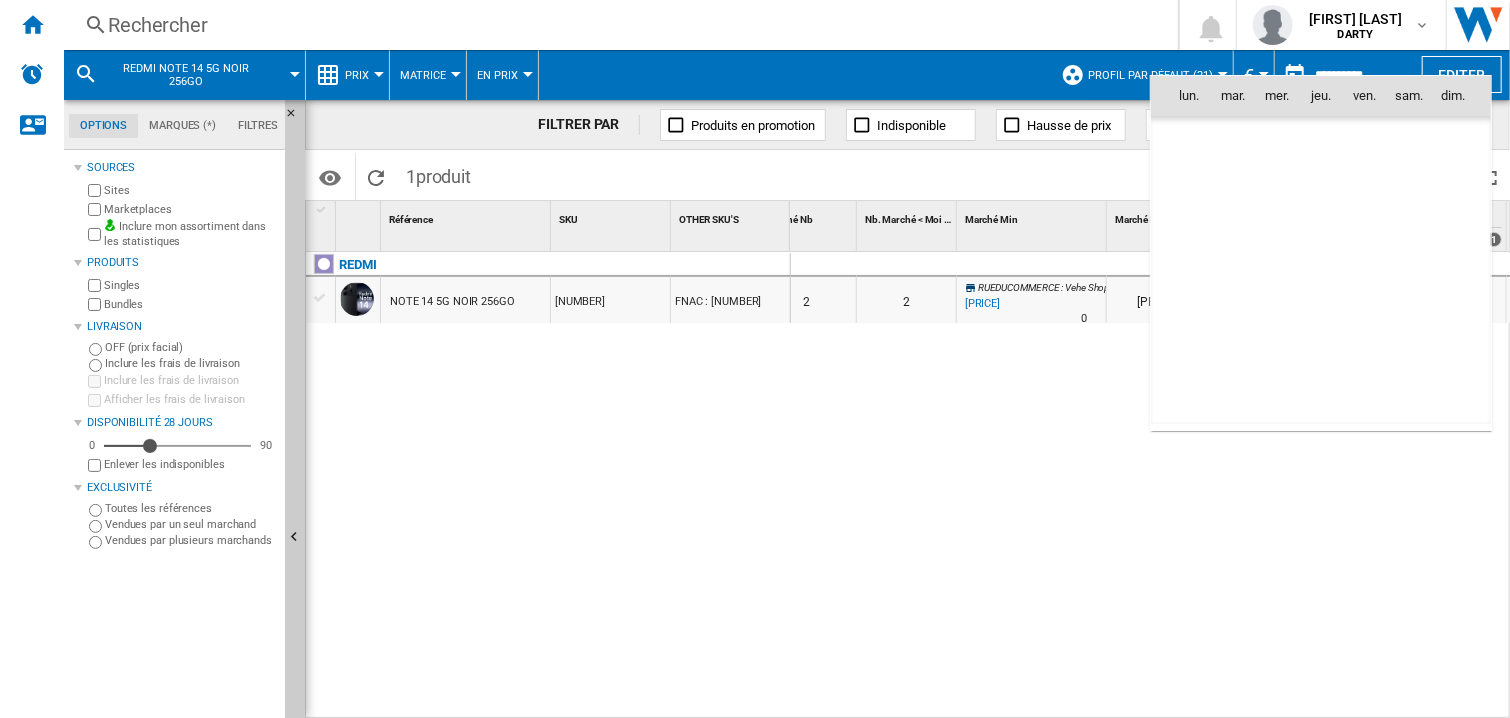 scroll, scrollTop: 9539, scrollLeft: 0, axis: vertical 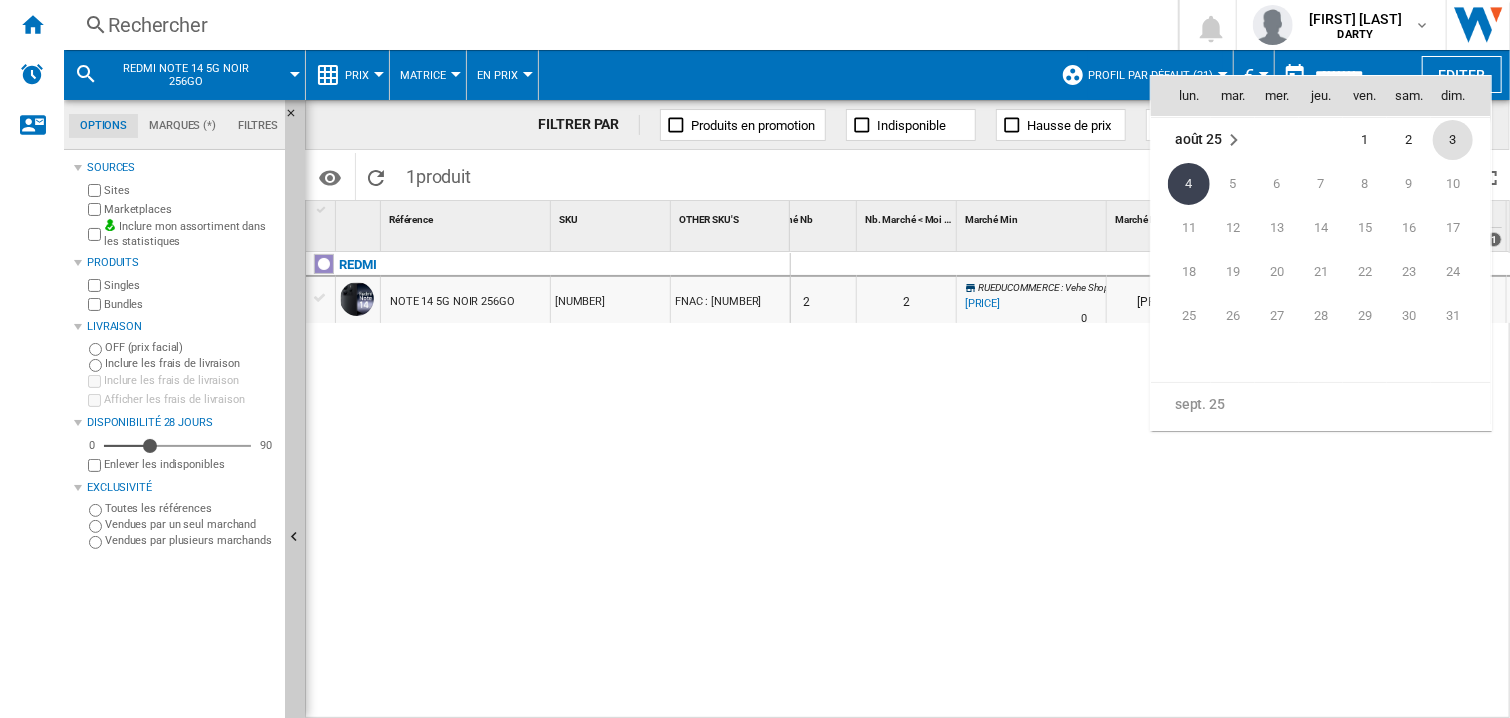 click on "3" at bounding box center (1453, 140) 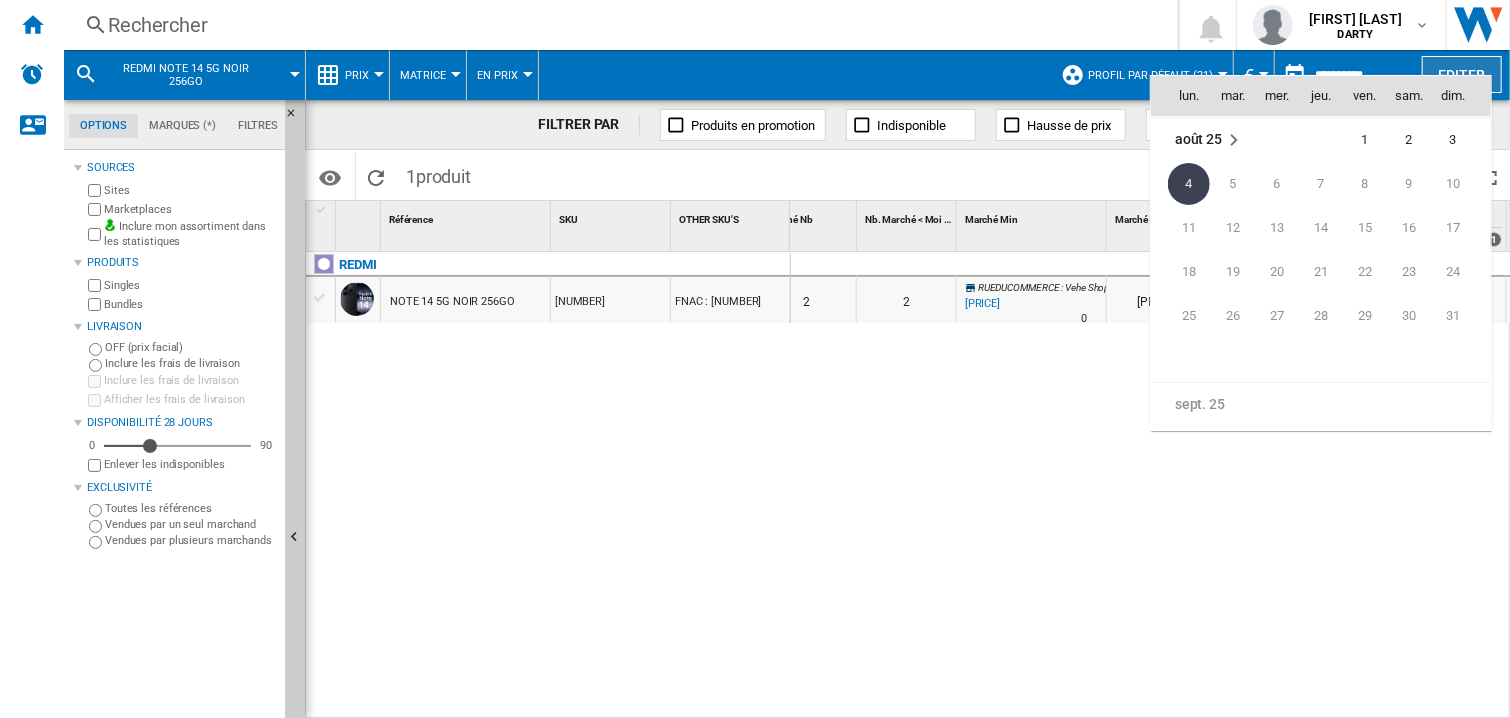 type on "**********" 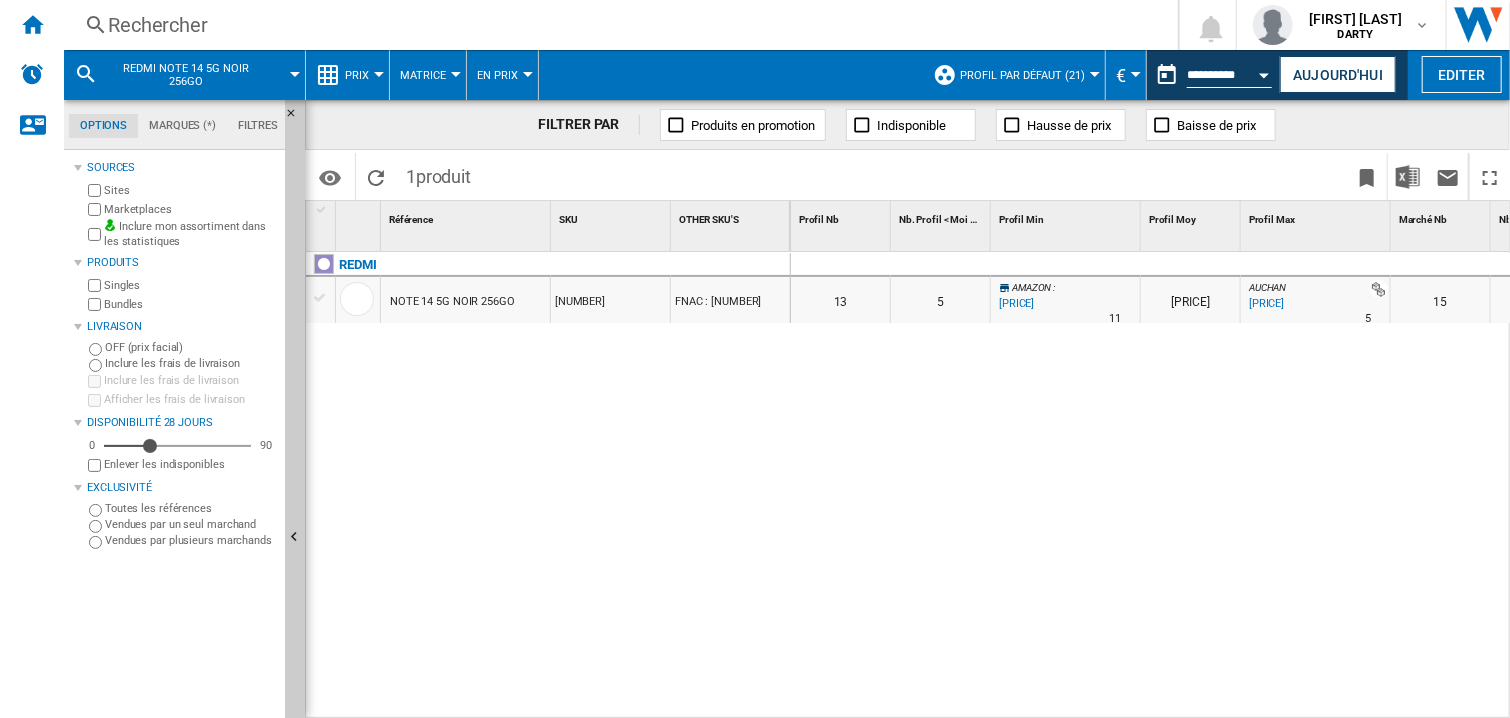 click on "0
0
0
0
13
5
AMAZON
:
-13.2 %
[PRICE]
%
N/A
11
AMAZON  :
[PRICE]
AUCHAN
:
+39.9 %
[PRICE]
%
N/A
5
AUCHAN  :
15
5
AMAZON
:
-13.2 %" at bounding box center (1151, 486) 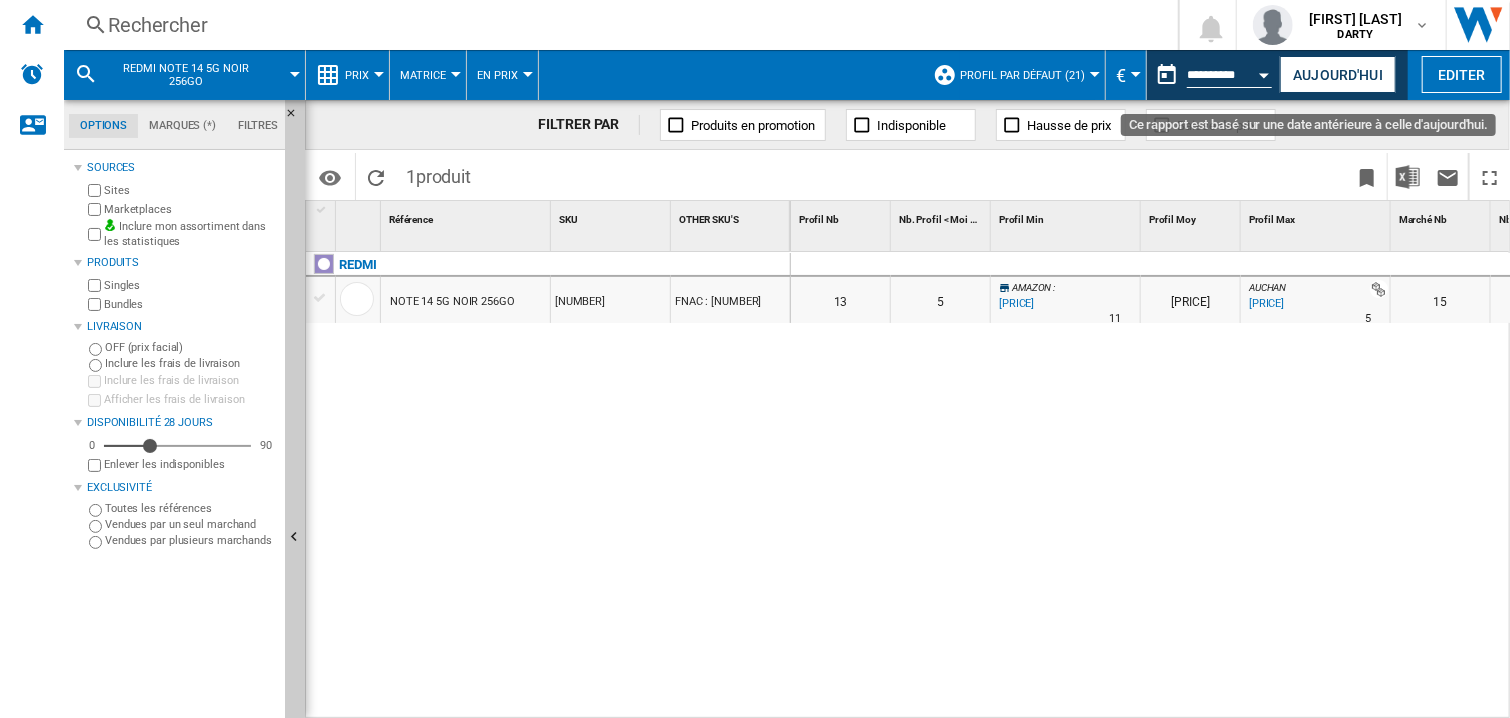 click at bounding box center (1265, 75) 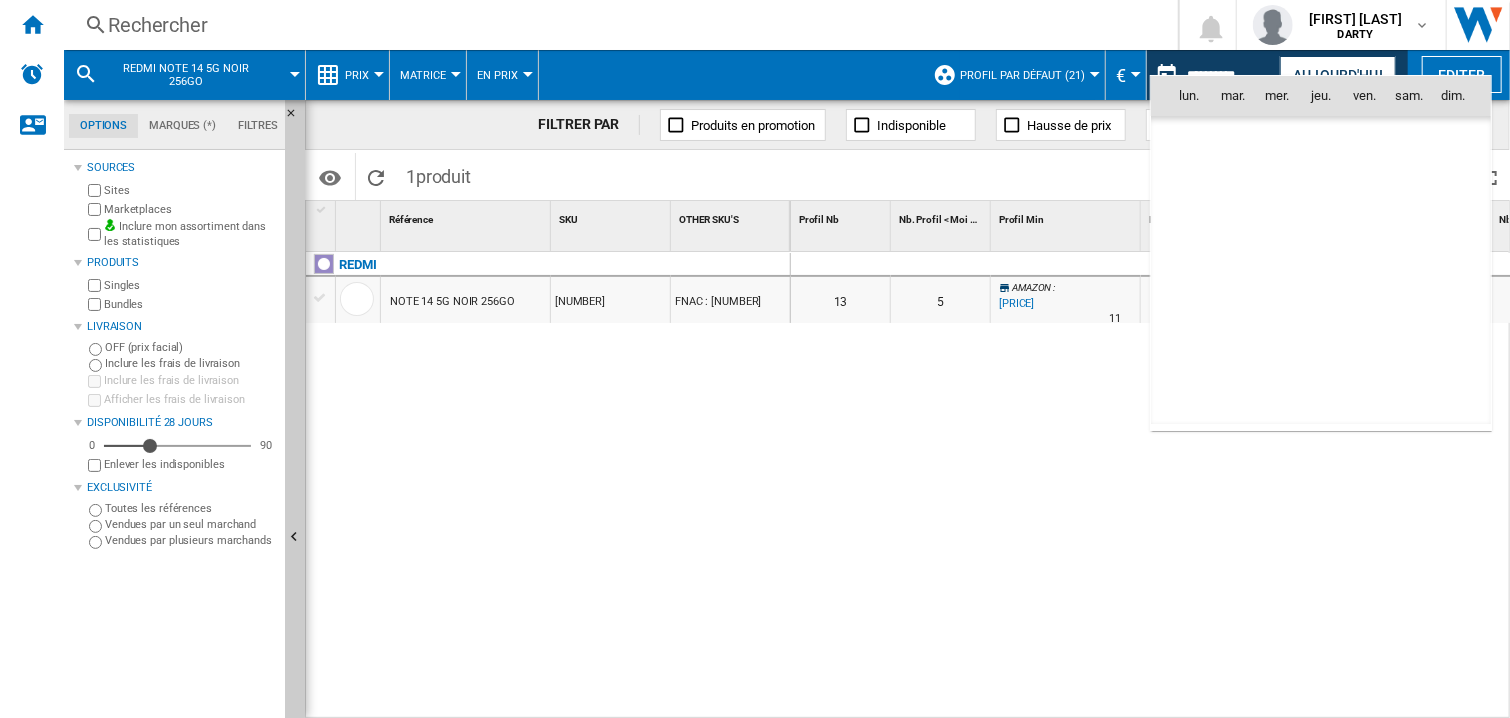 scroll, scrollTop: 9539, scrollLeft: 0, axis: vertical 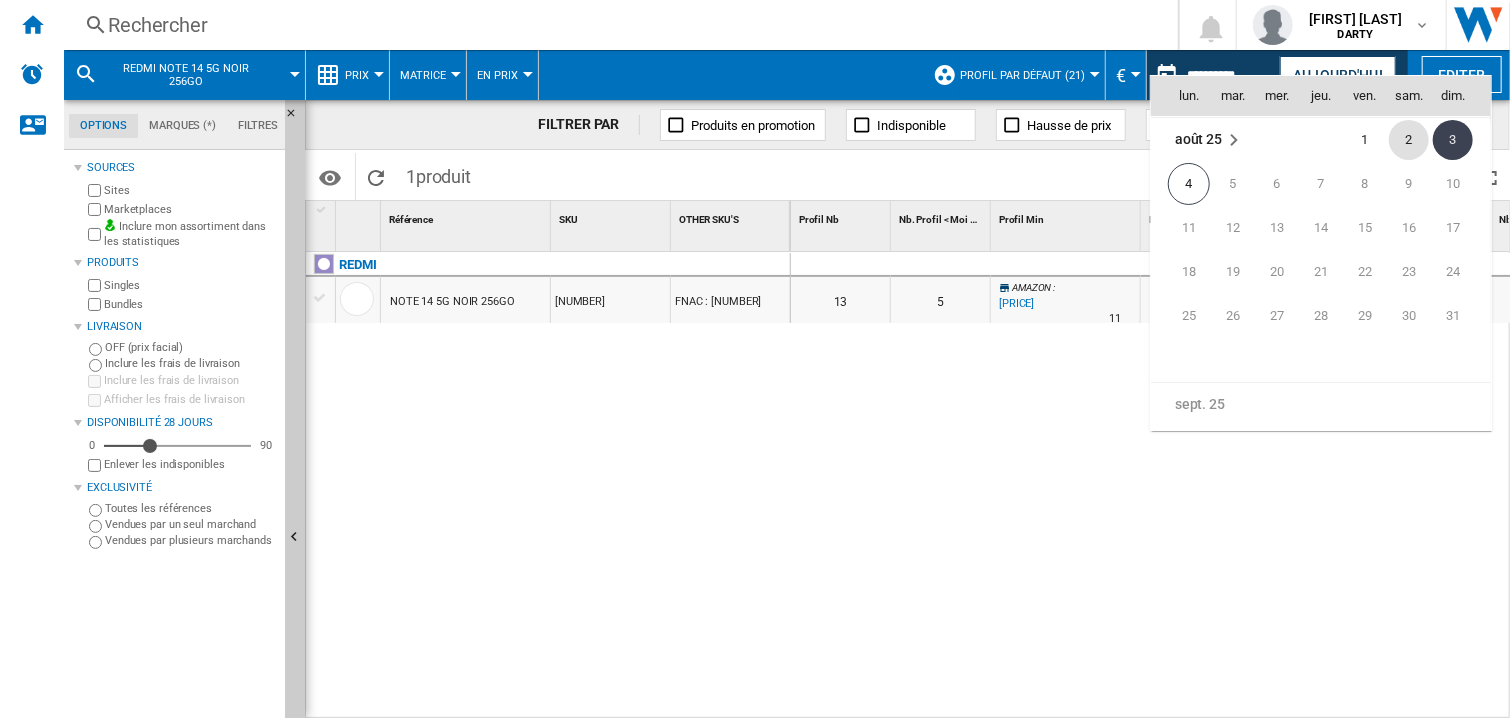 click on "2" at bounding box center [1409, 140] 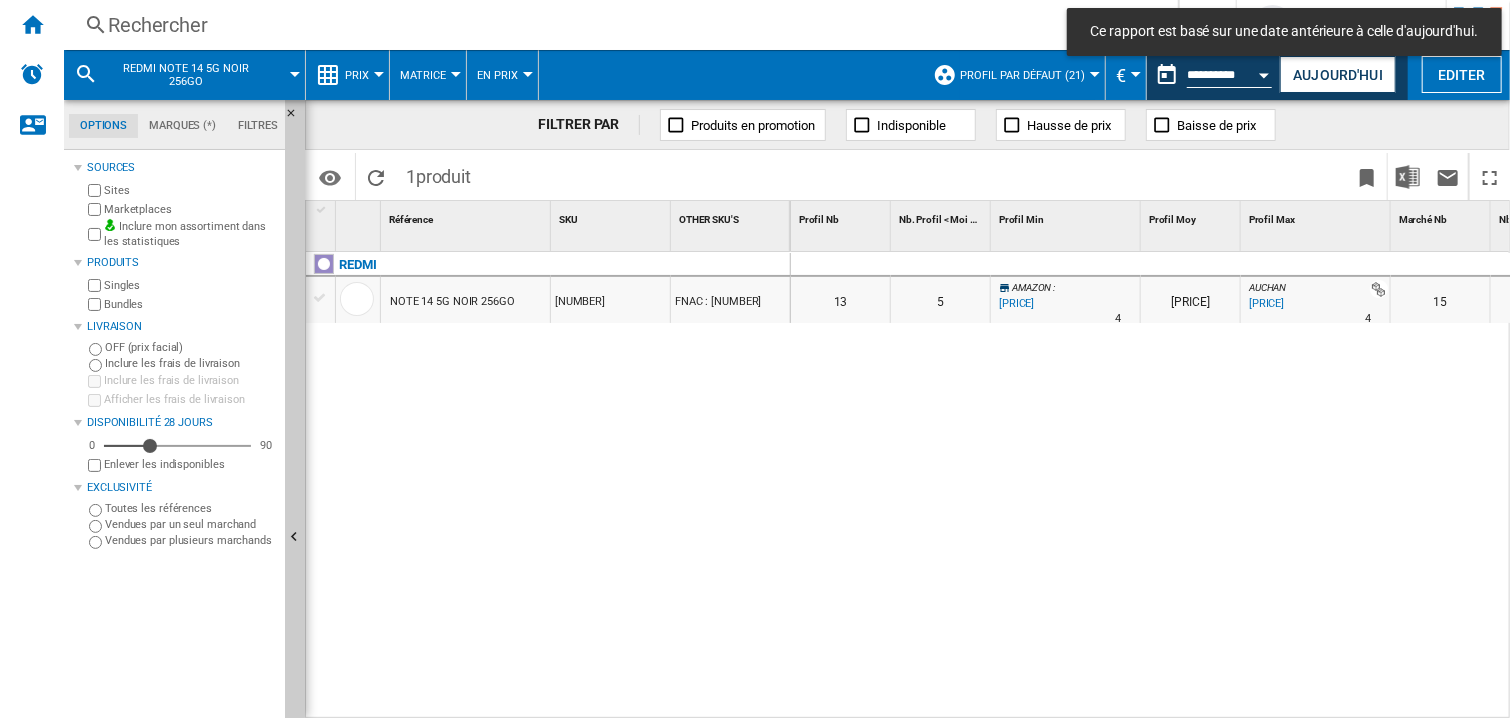click at bounding box center (1066, 265) 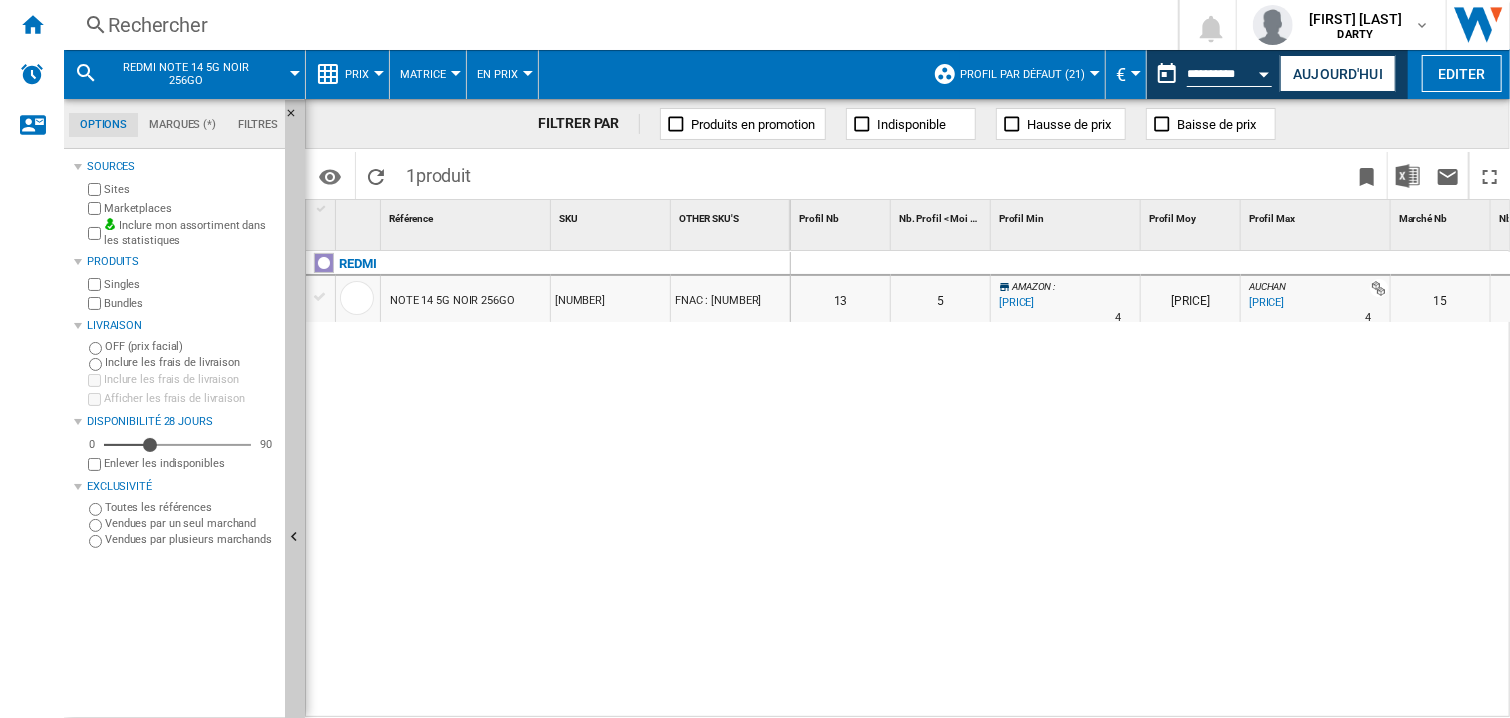 click at bounding box center (1191, 264) 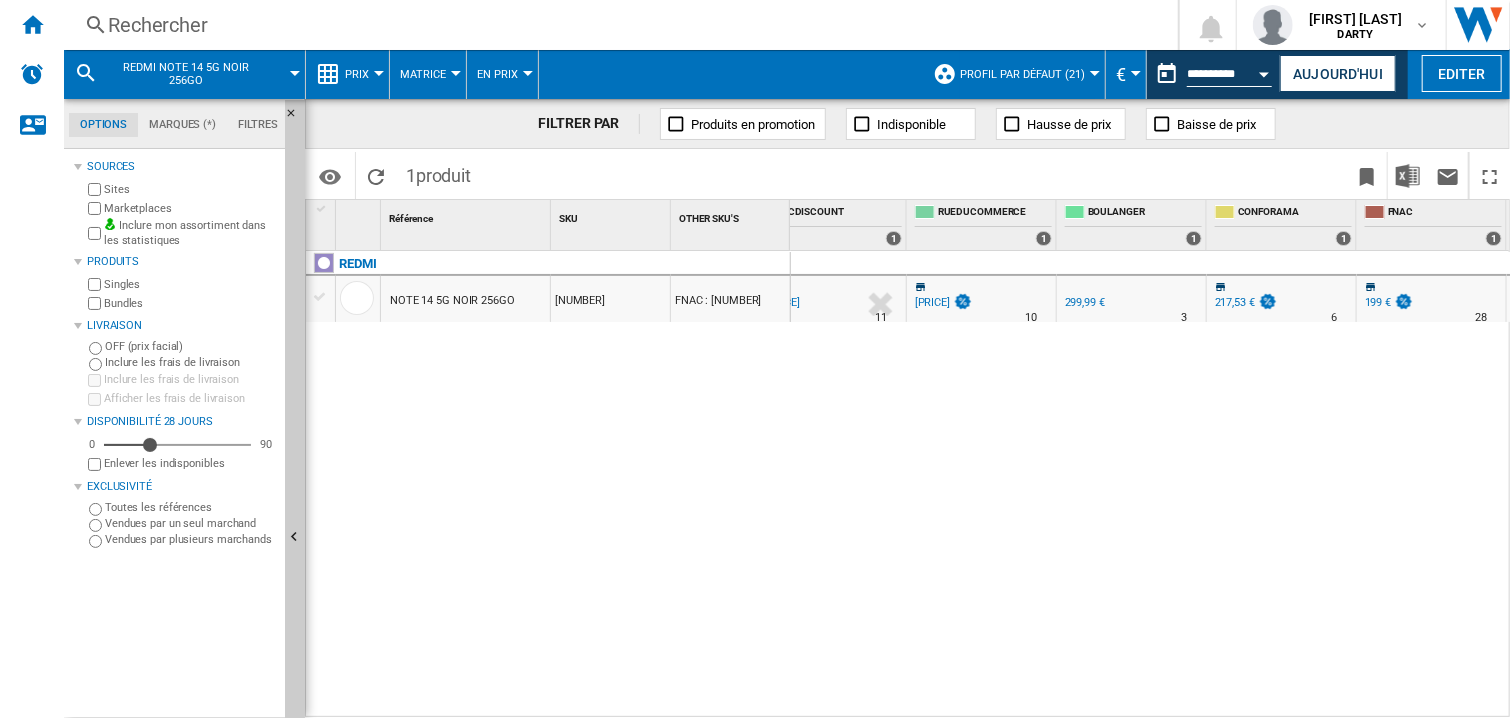 scroll, scrollTop: 0, scrollLeft: 1534, axis: horizontal 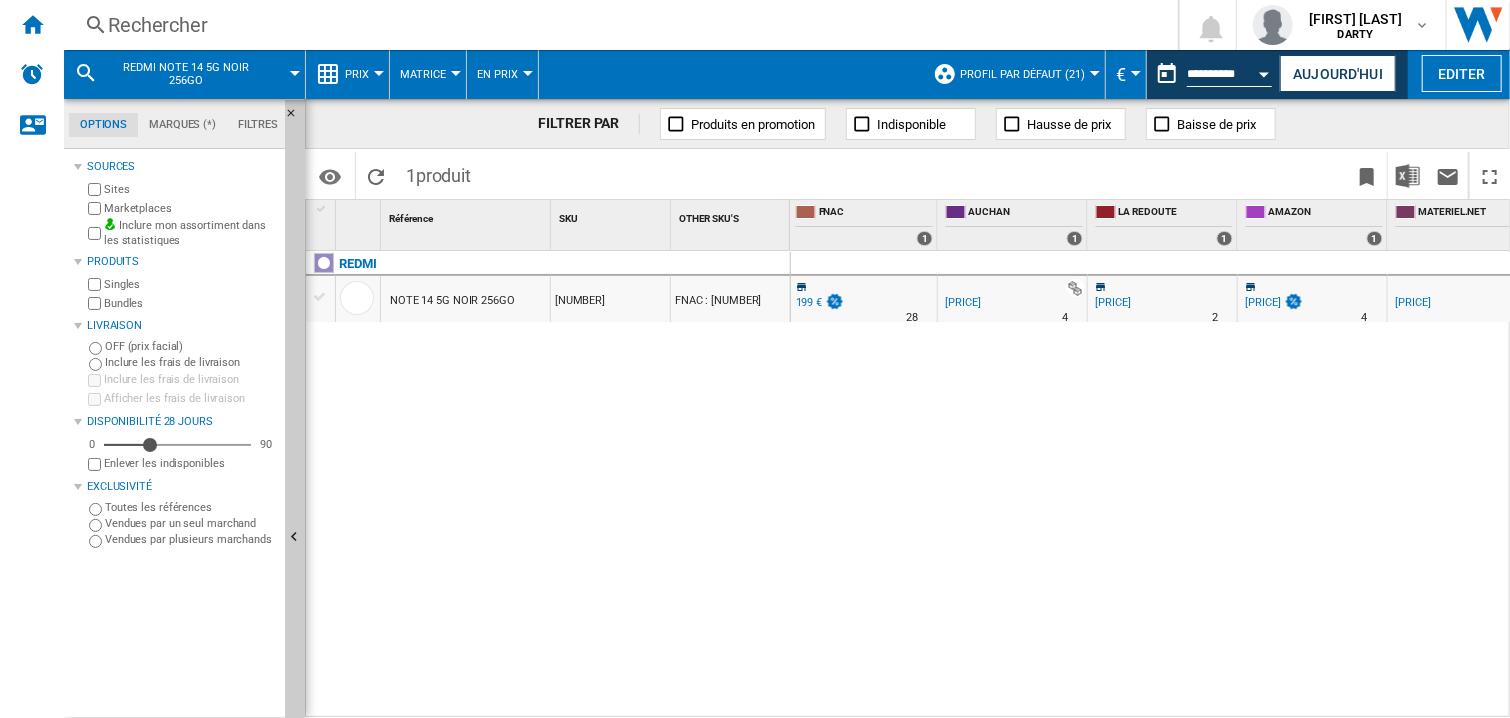click on "0
0
0
0
13
5
AMAZON
:
-13.2 %
[PRICE]
%
N/A
4
AMAZON  :
[PRICE]
AUCHAN
:
+39.9 %
[PRICE]
%
N/A
4
AUCHAN  :
15
5
AMAZON
:
-13.2 %" at bounding box center [1151, 485] 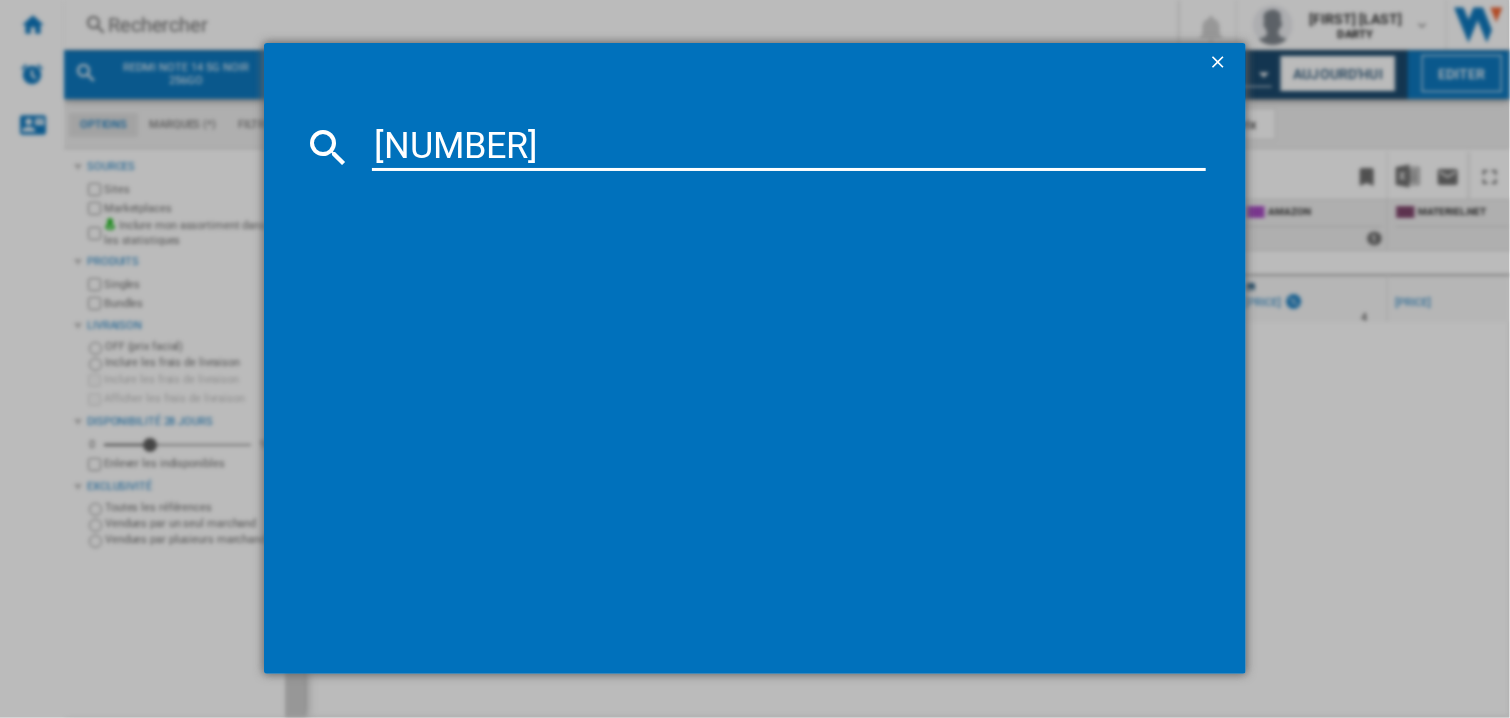 type on "[NUMBER]" 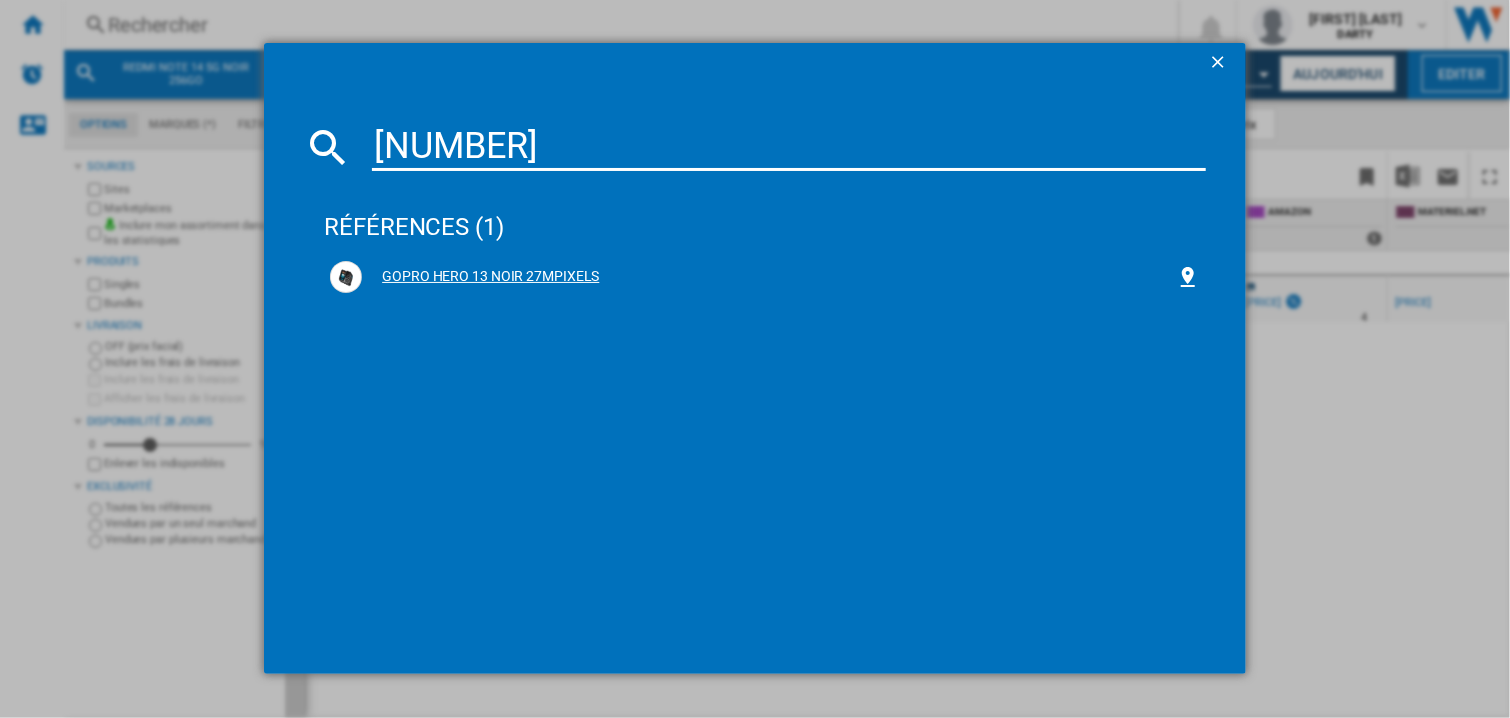 click on "GOPRO HERO 13 NOIR 27MPIXELS" at bounding box center (769, 277) 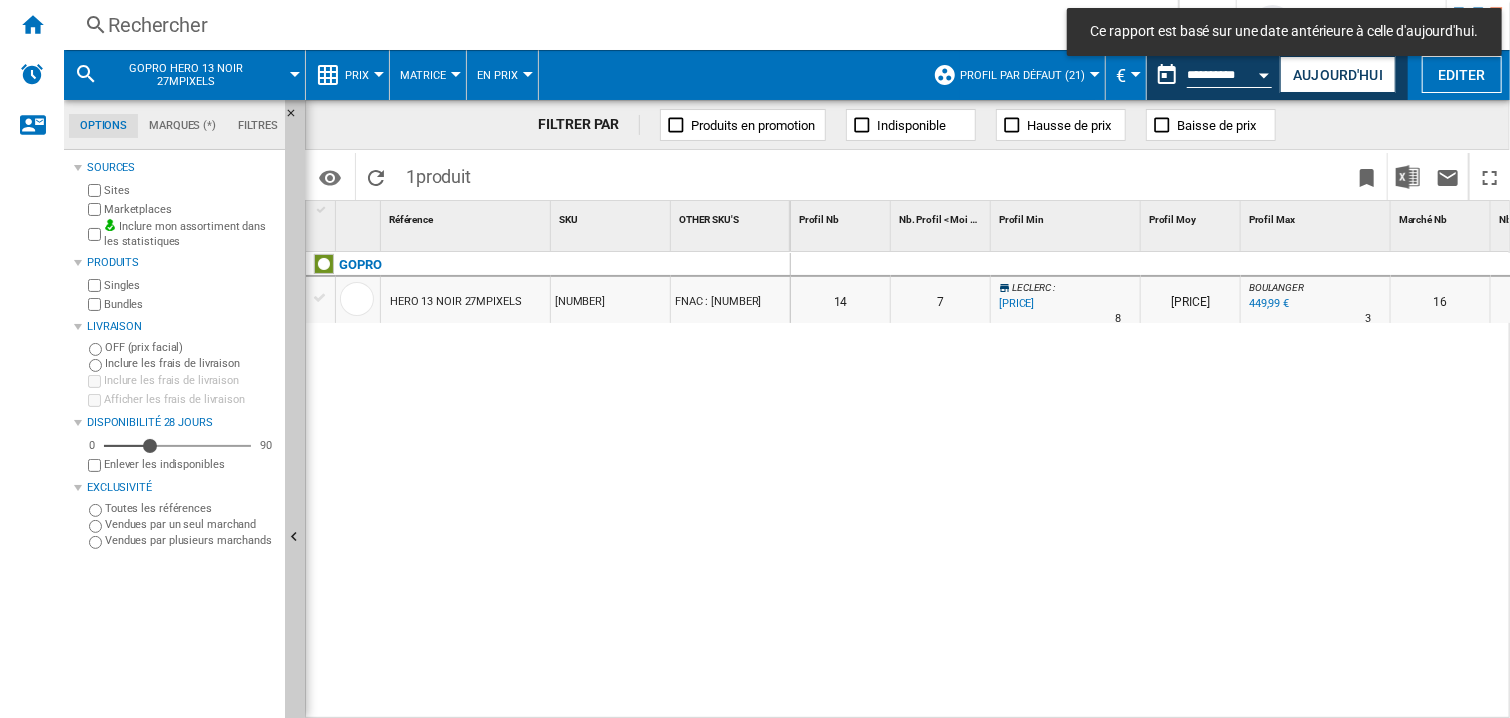 click at bounding box center (1191, 265) 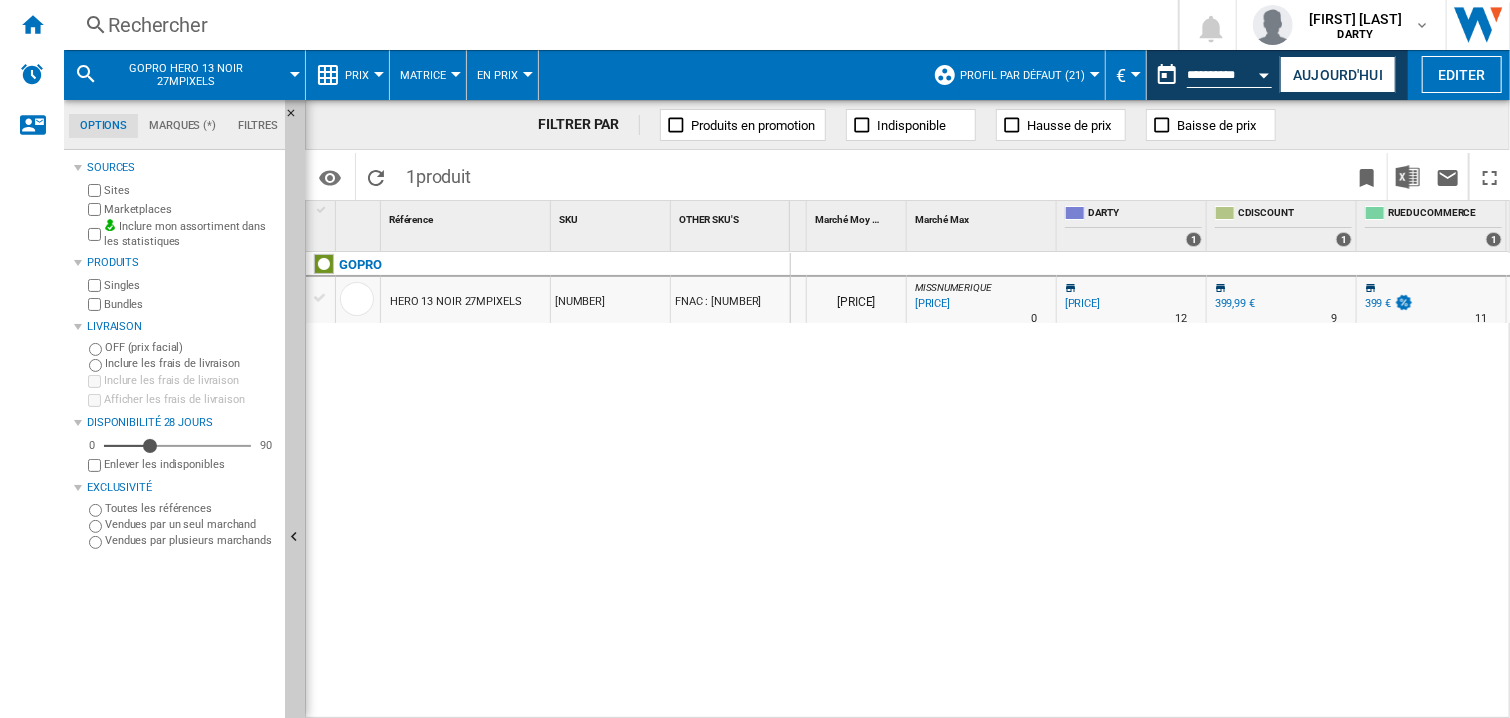 click on "0
0
0
0
14
7
LECLERC
:
-20.5 %
[PRICE]
%
N/A
8
LECLERC  :
[PRICE]
BOULANGER
:
+1.3 %
[PRICE]
%
N/A
3
BOULANGER  :
16
7
LECLERC
:" at bounding box center (1151, 486) 